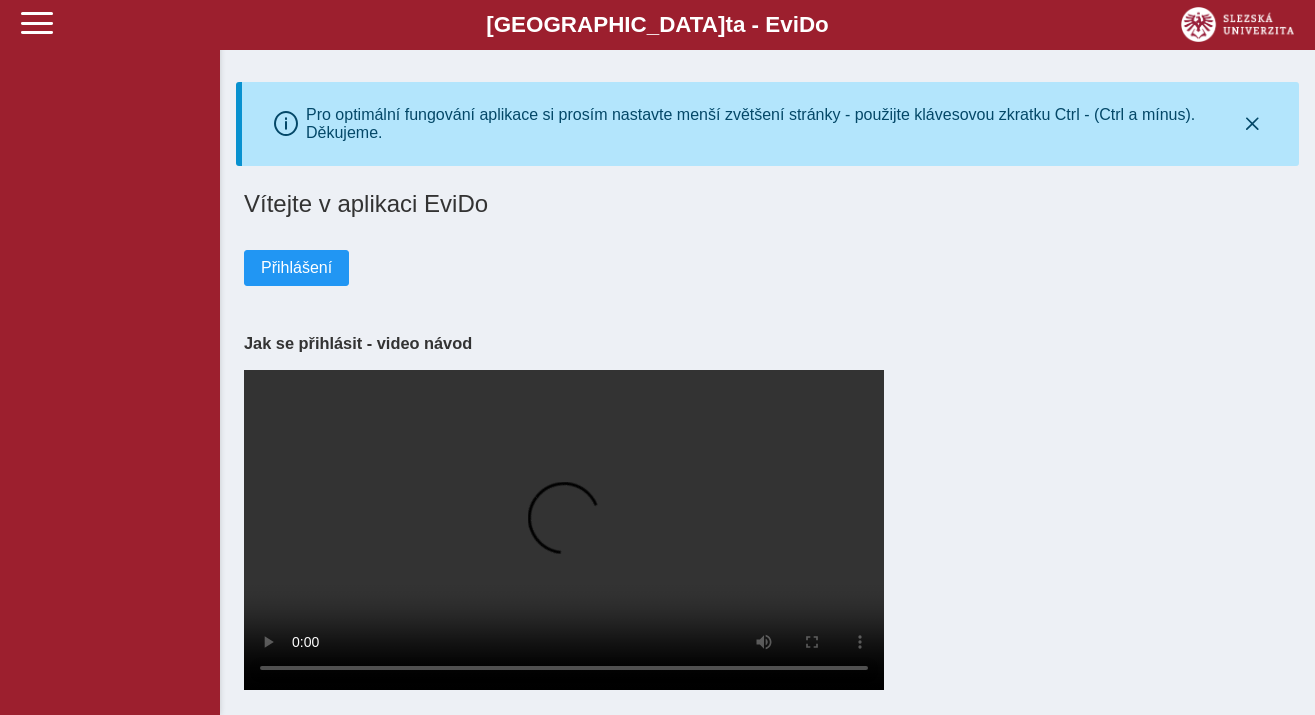scroll, scrollTop: 0, scrollLeft: 0, axis: both 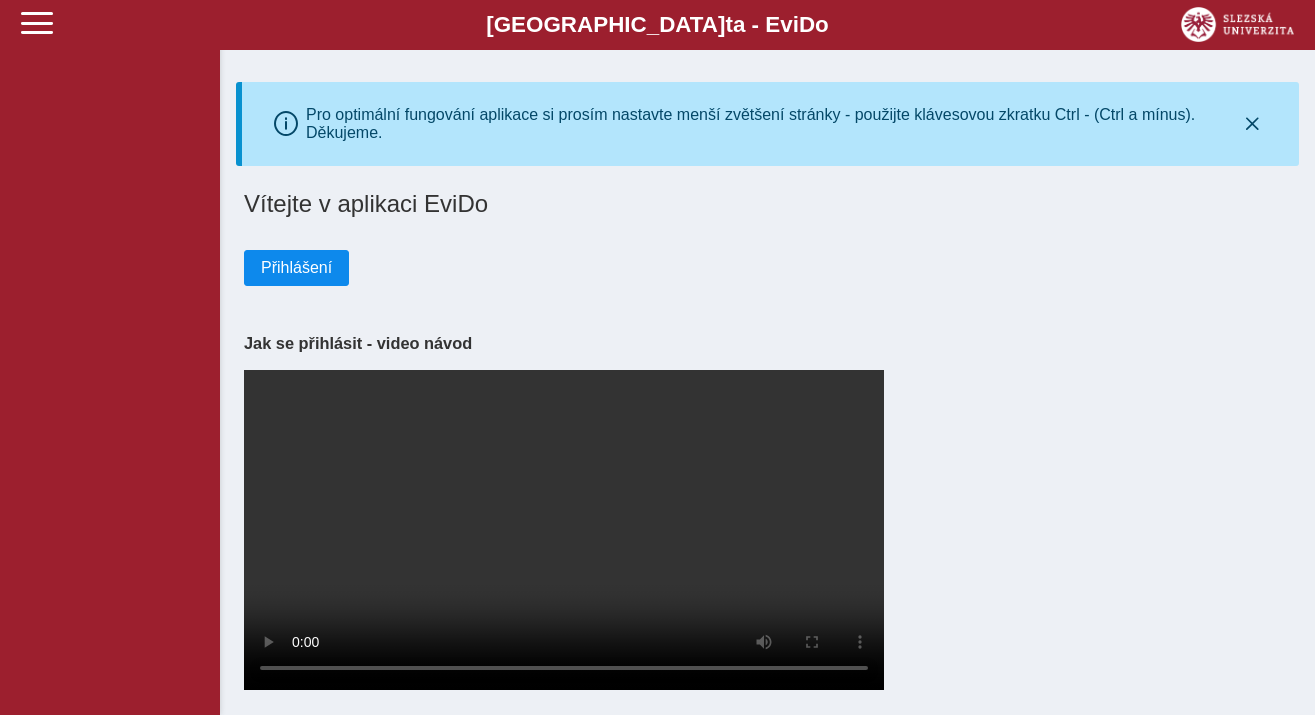 click on "Přihlášení" at bounding box center [296, 268] 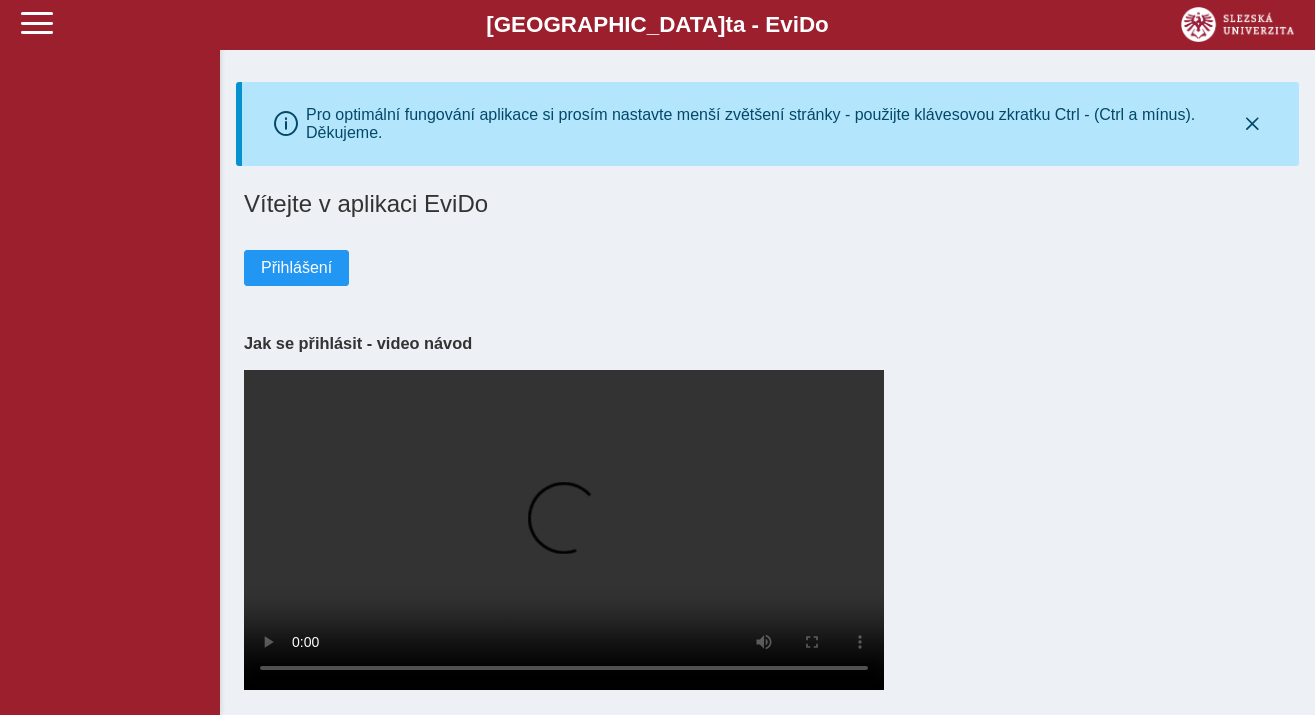 scroll, scrollTop: 0, scrollLeft: 0, axis: both 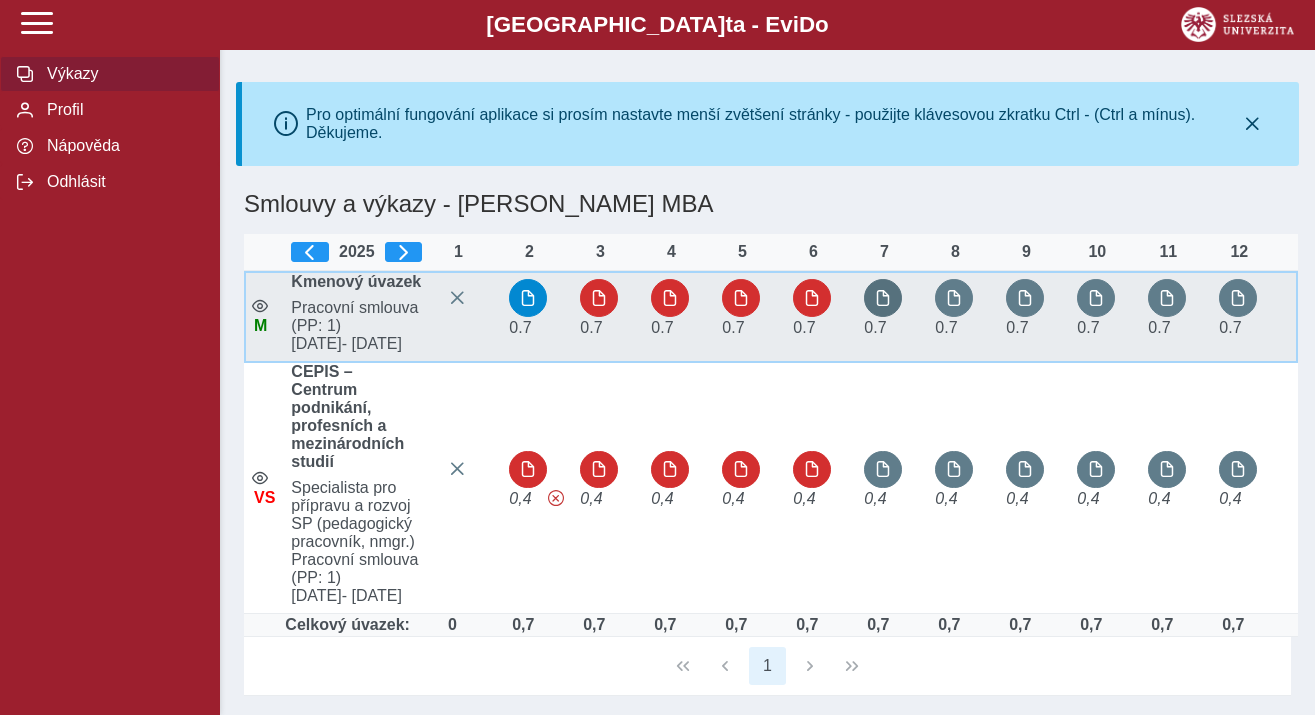 click at bounding box center [883, 298] 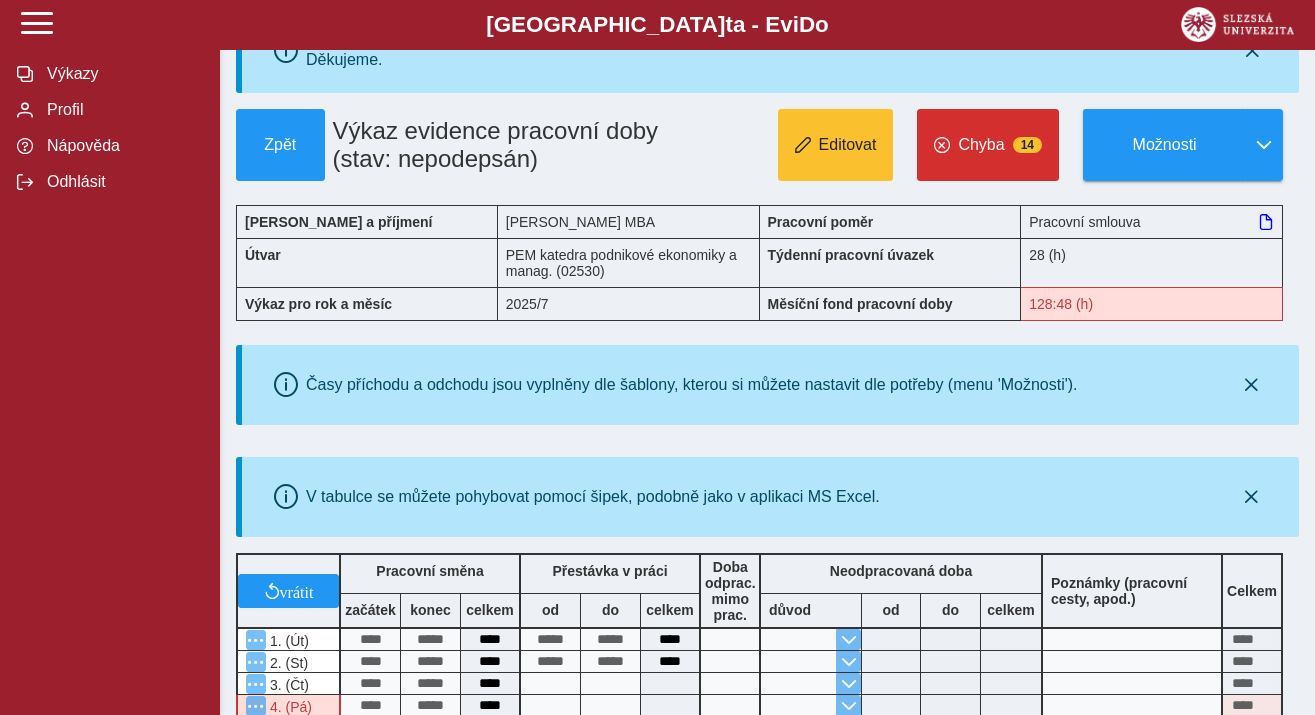 scroll, scrollTop: 66, scrollLeft: 0, axis: vertical 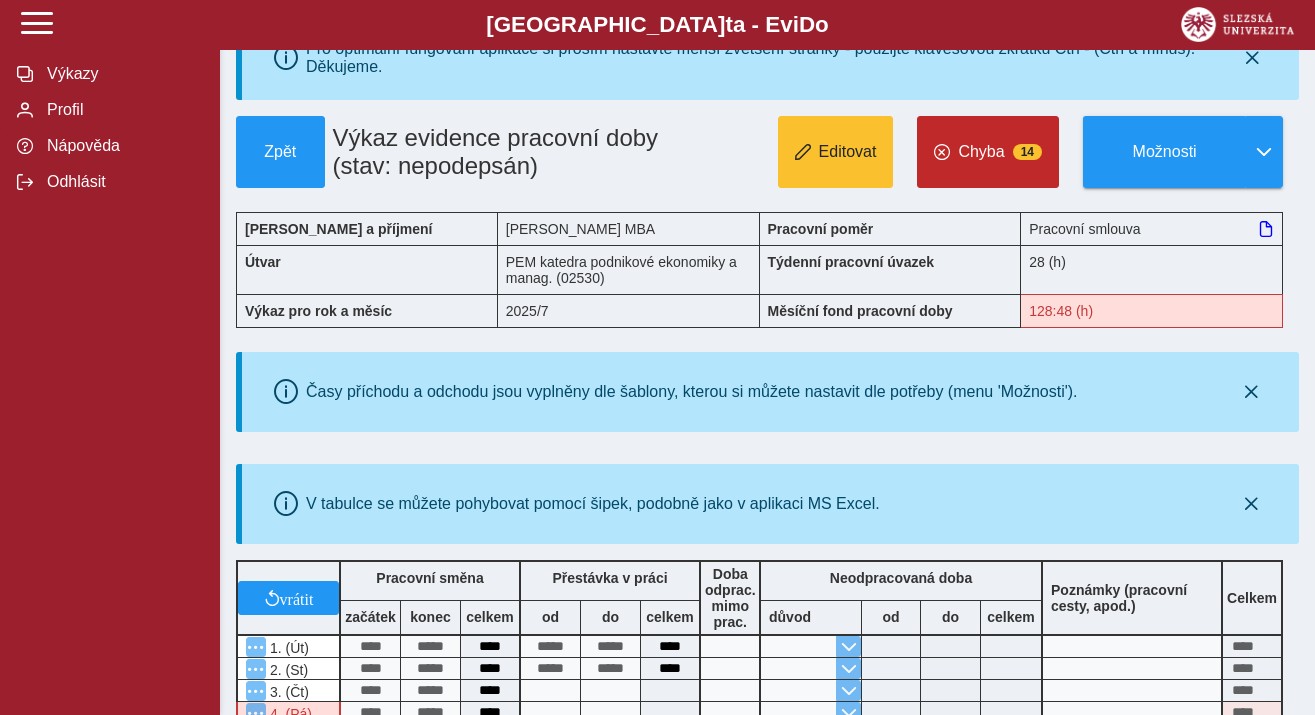click on "Chyba" at bounding box center (981, 152) 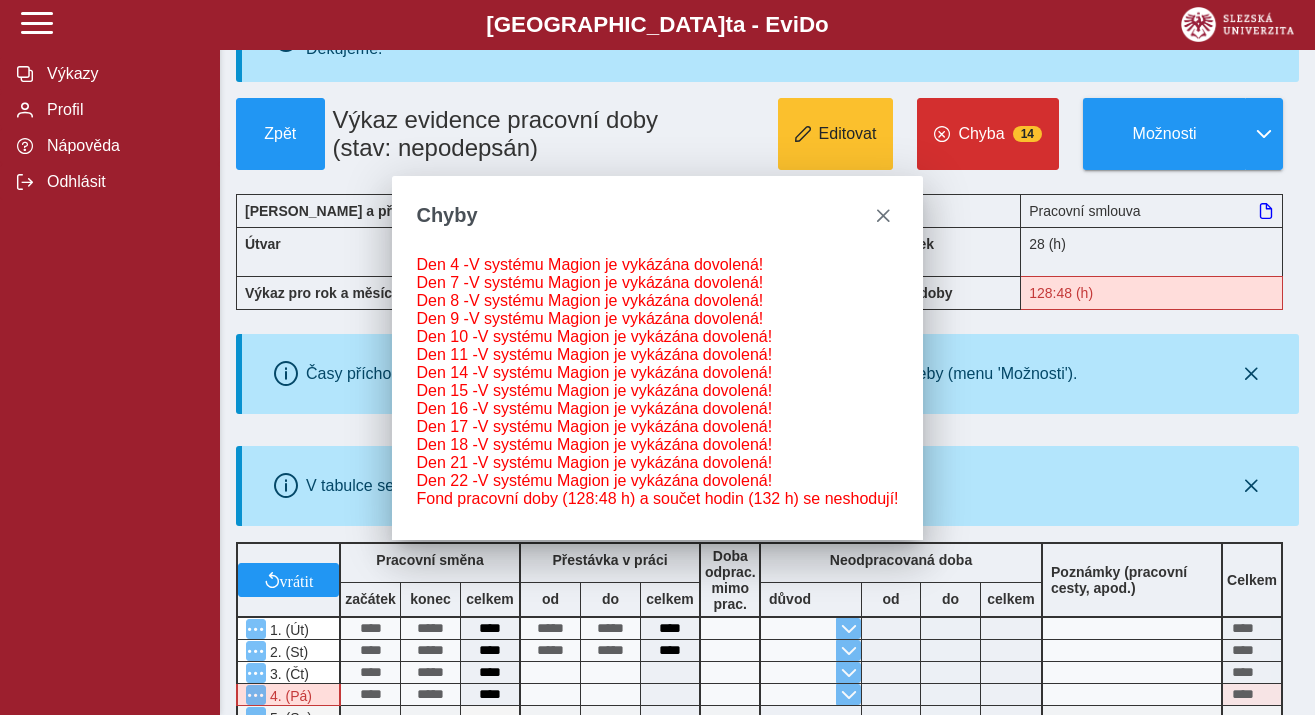 scroll, scrollTop: 76, scrollLeft: 0, axis: vertical 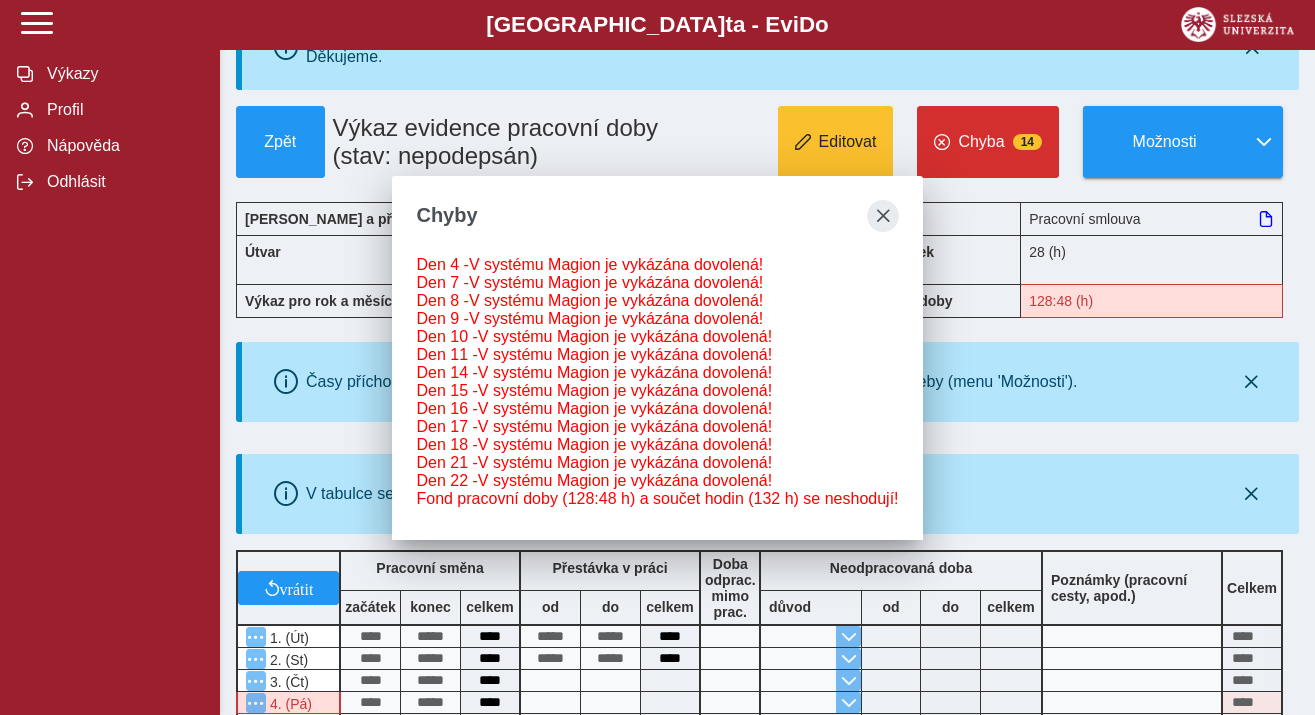 click at bounding box center (883, 216) 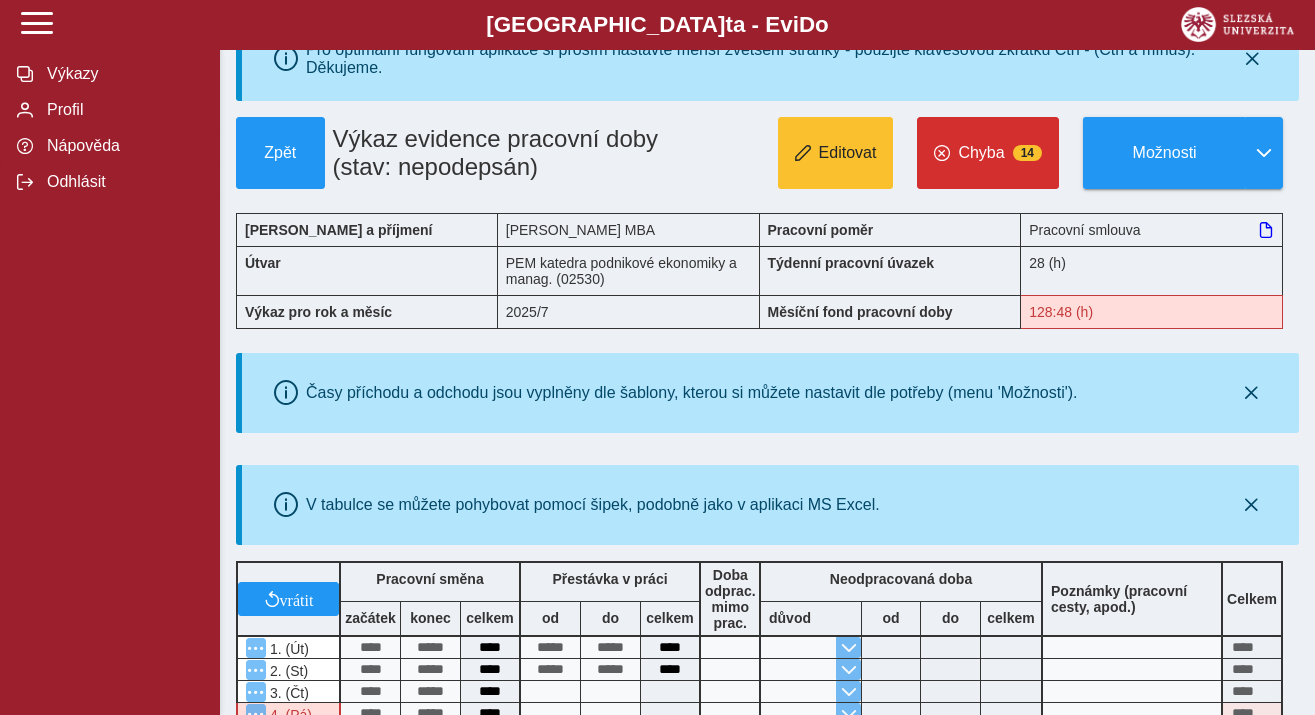 scroll, scrollTop: 62, scrollLeft: 0, axis: vertical 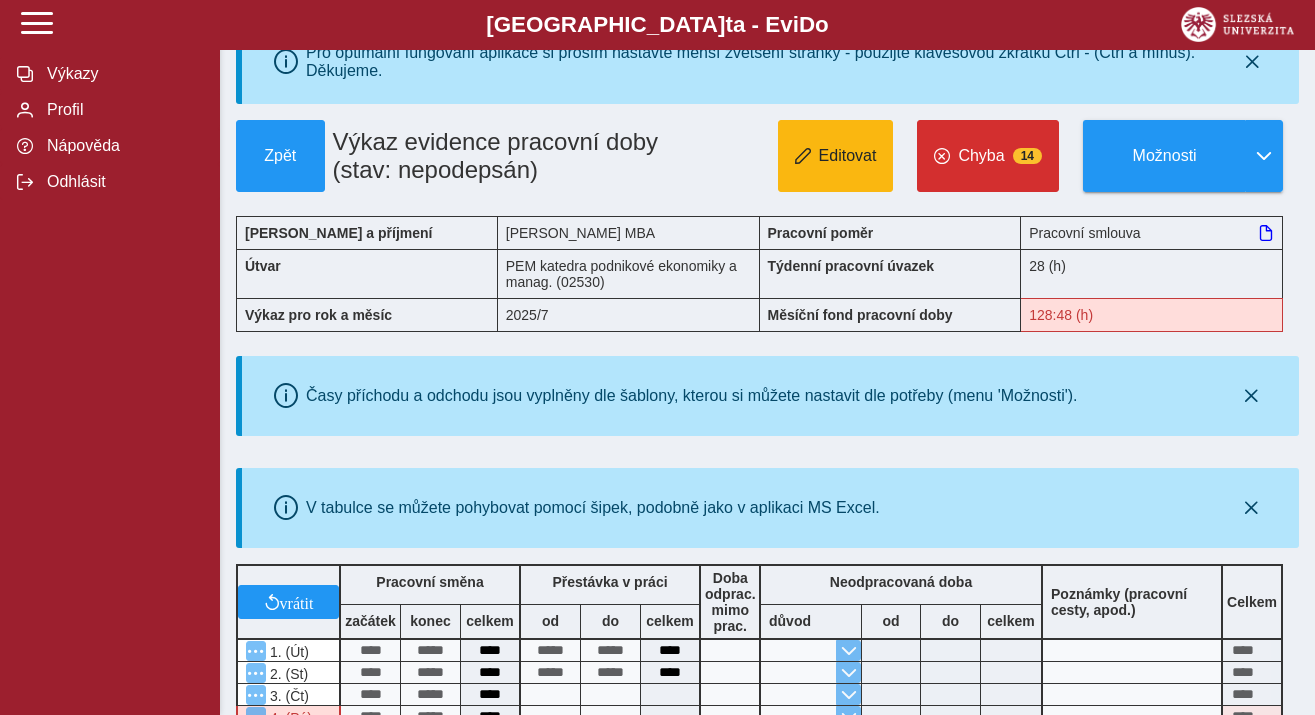 click on "Editovat" at bounding box center [836, 156] 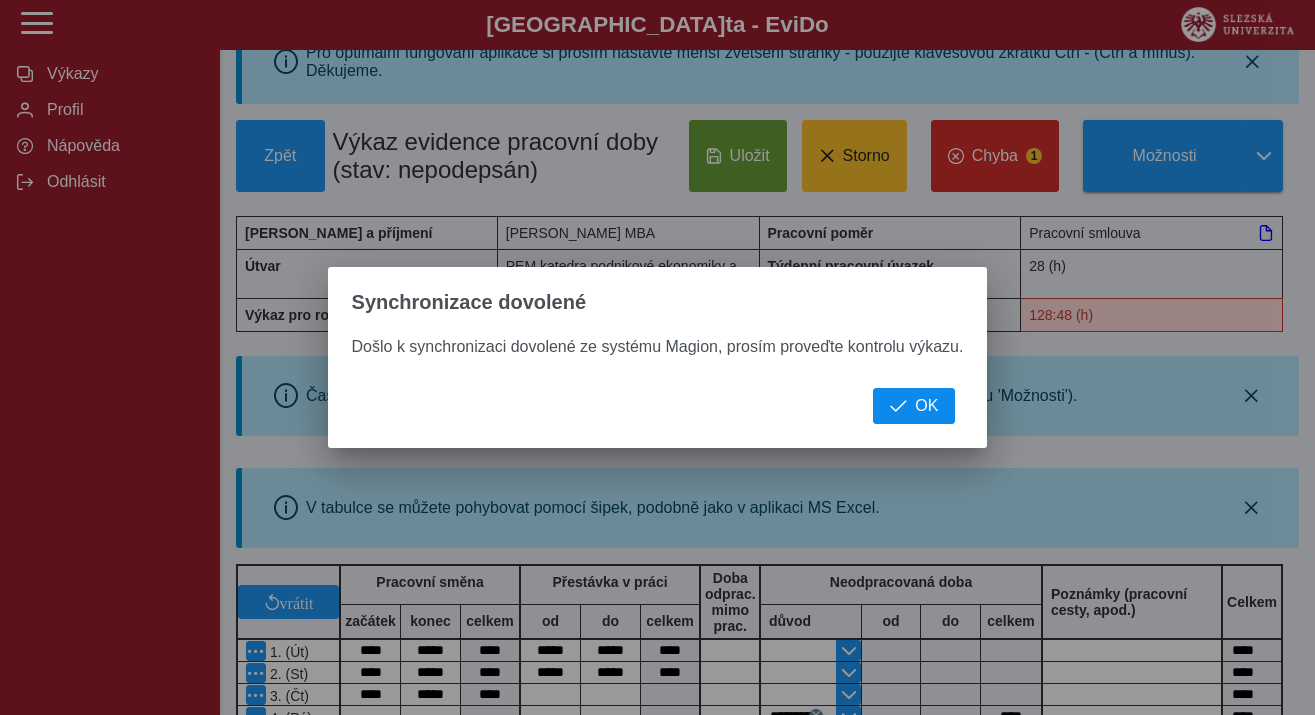 click on "OK" at bounding box center [914, 406] 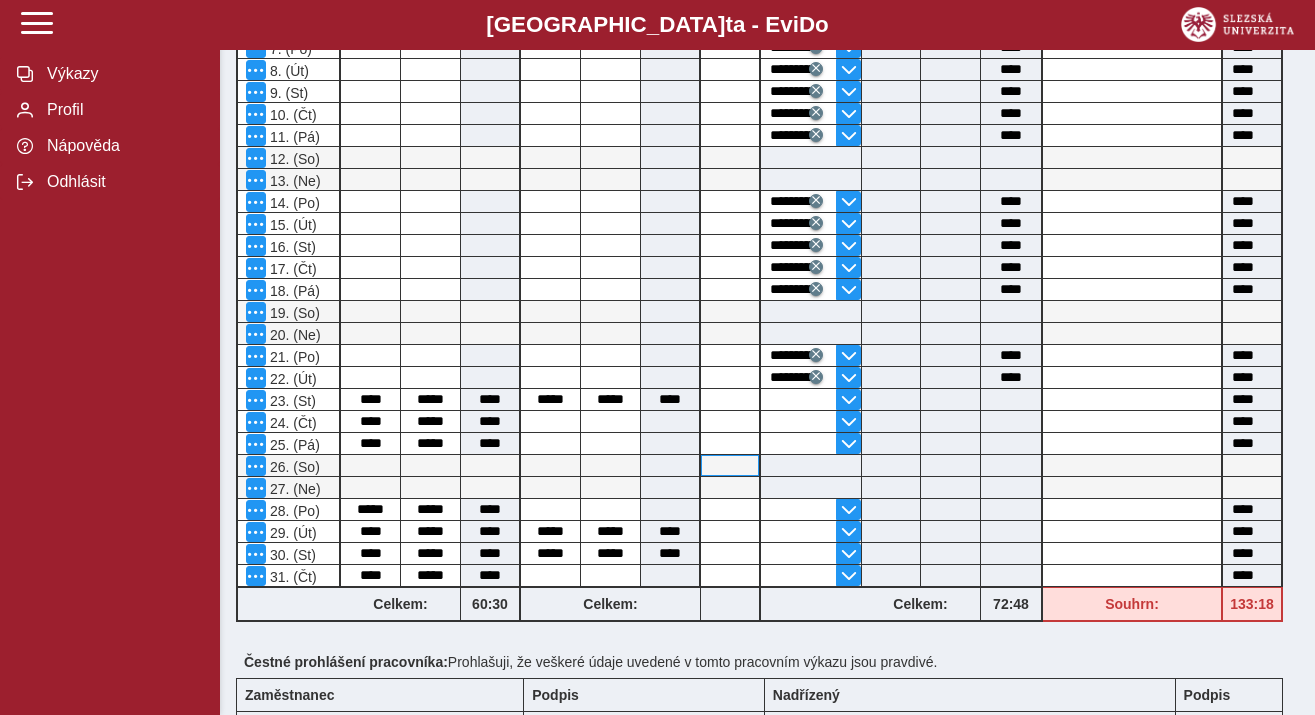 scroll, scrollTop: 797, scrollLeft: 0, axis: vertical 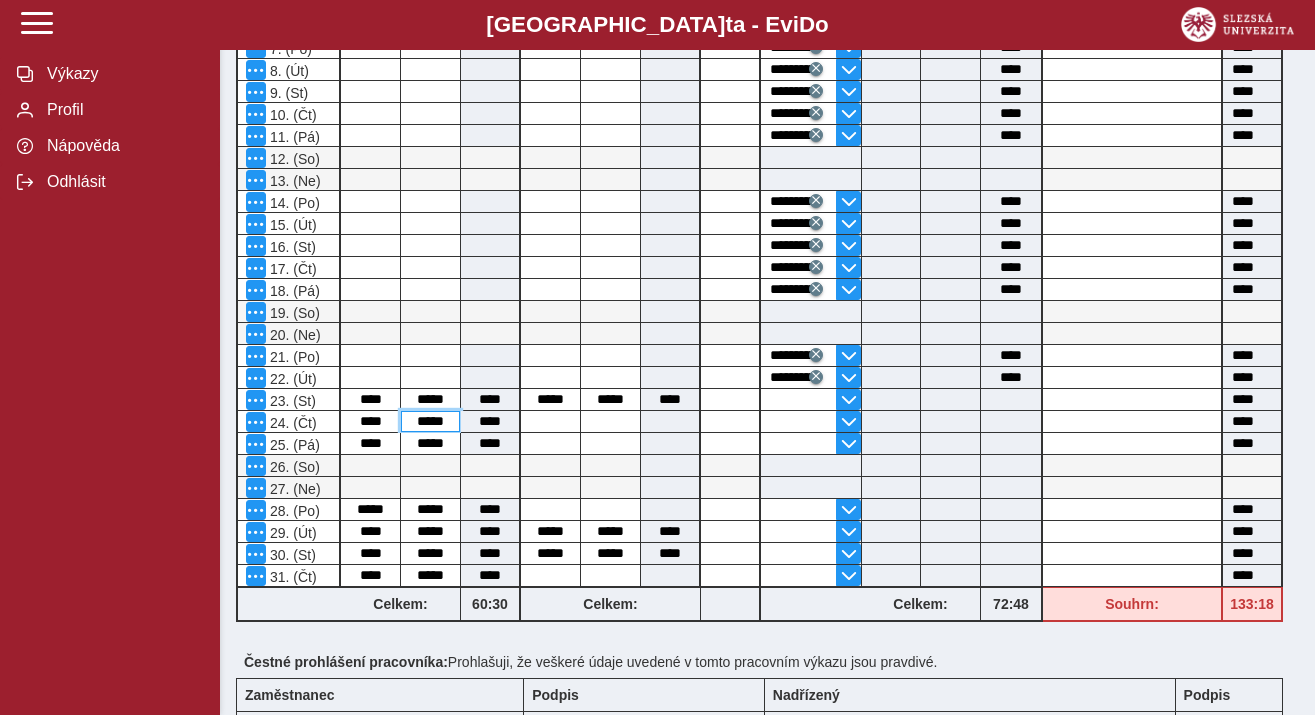 click on "*****" at bounding box center [430, 421] 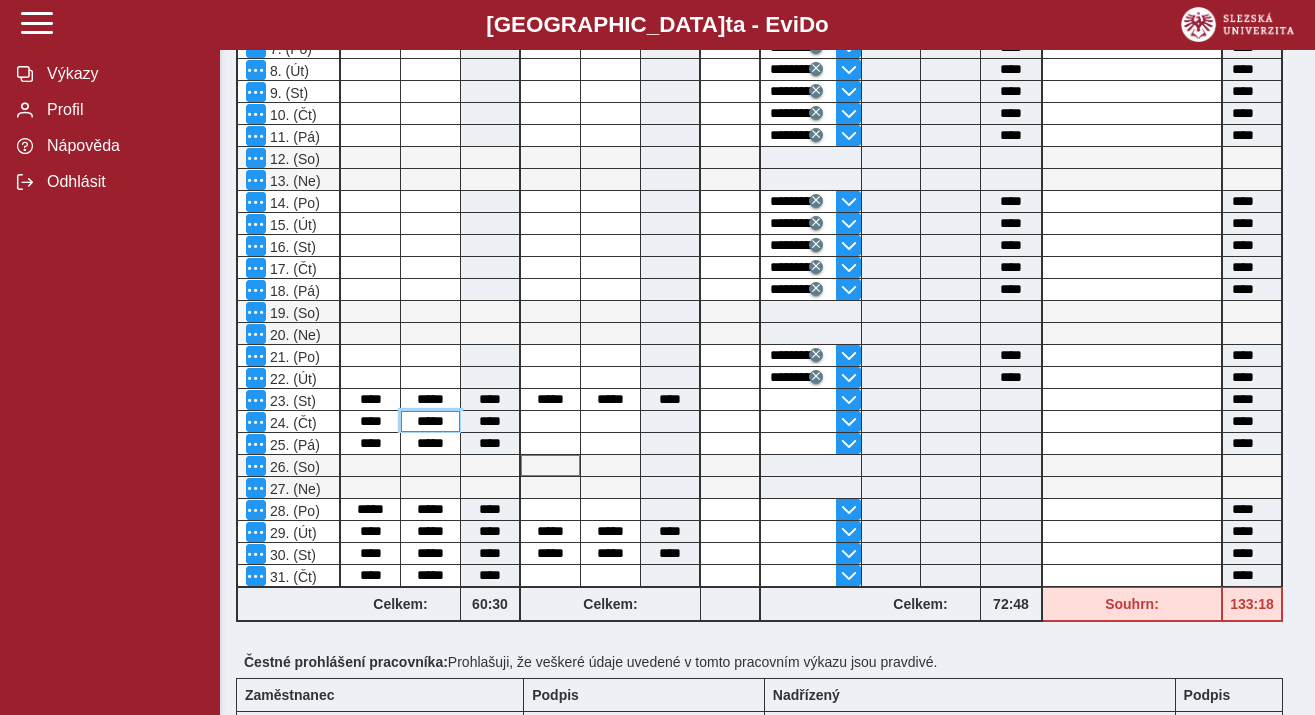 type on "*****" 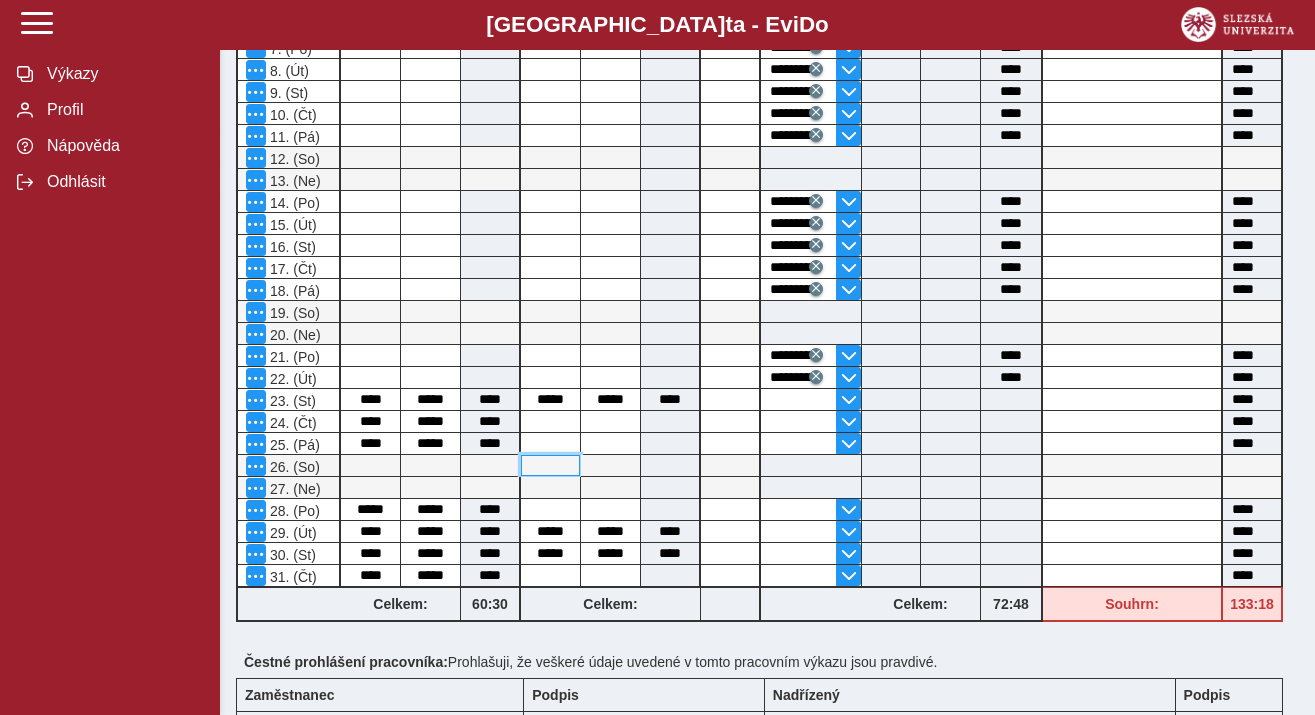 type on "****" 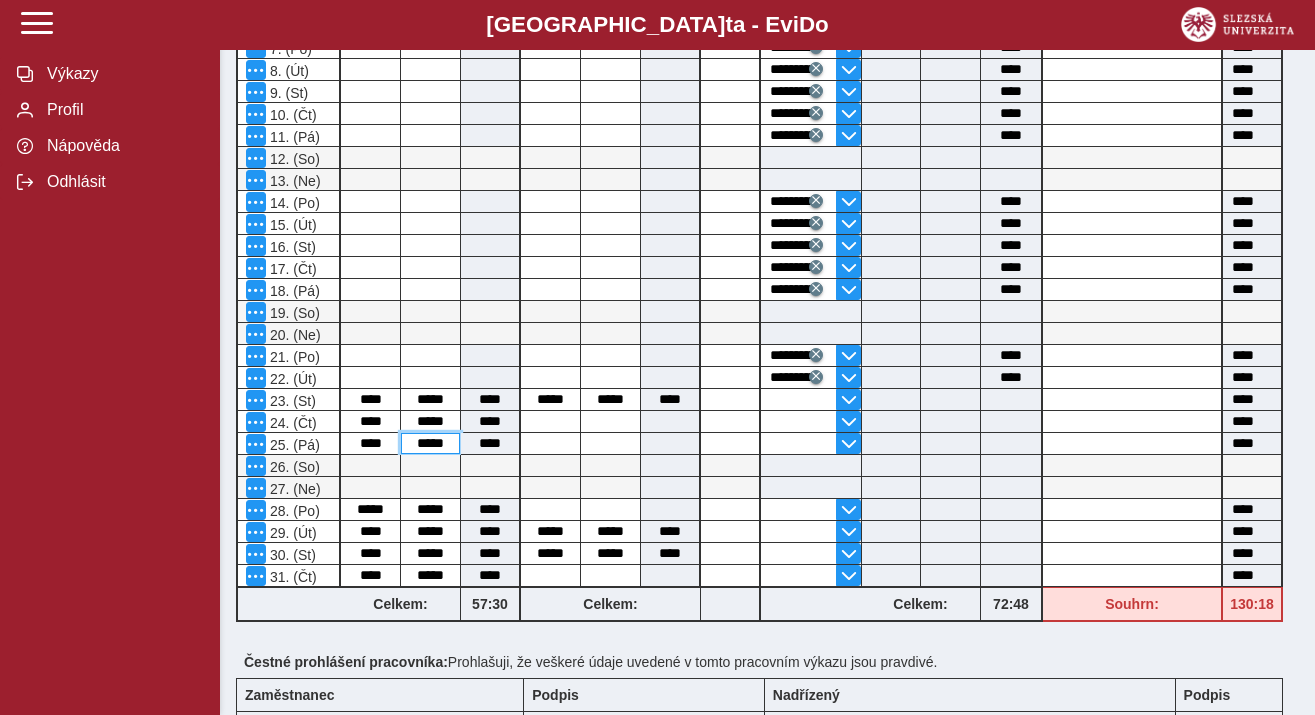 click on "*****" at bounding box center (430, 443) 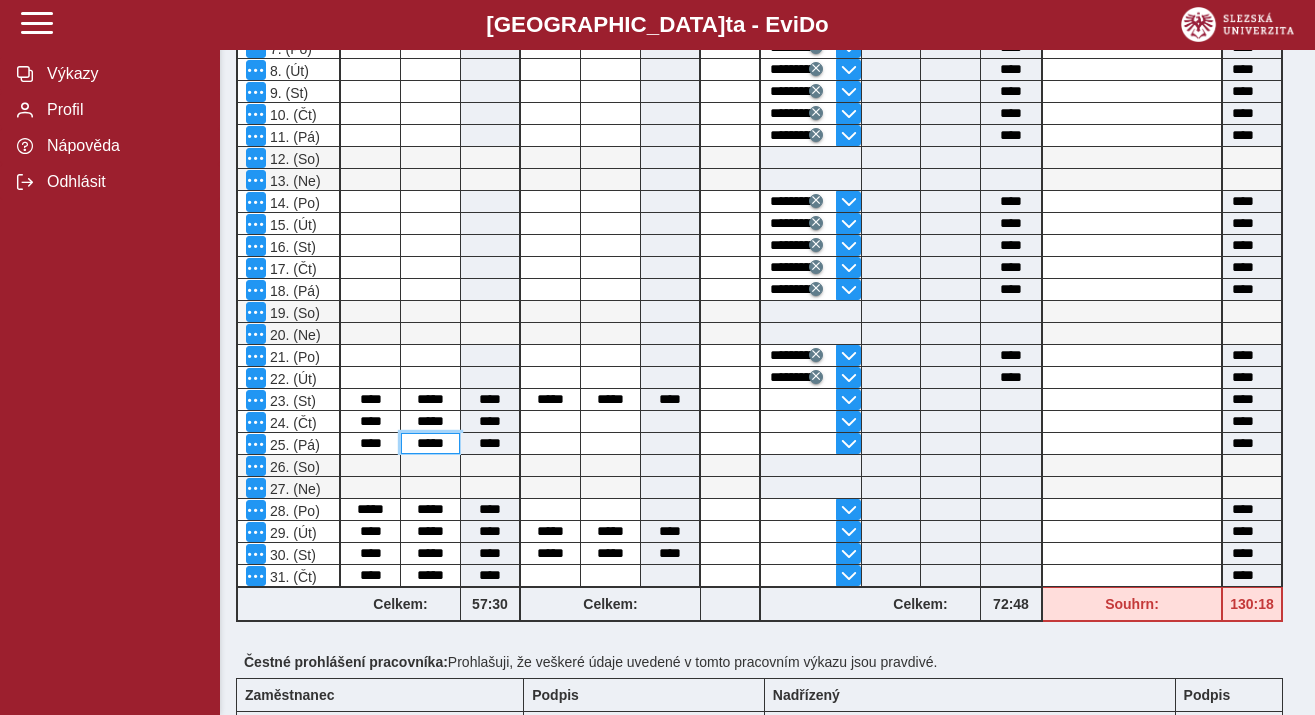 type on "*****" 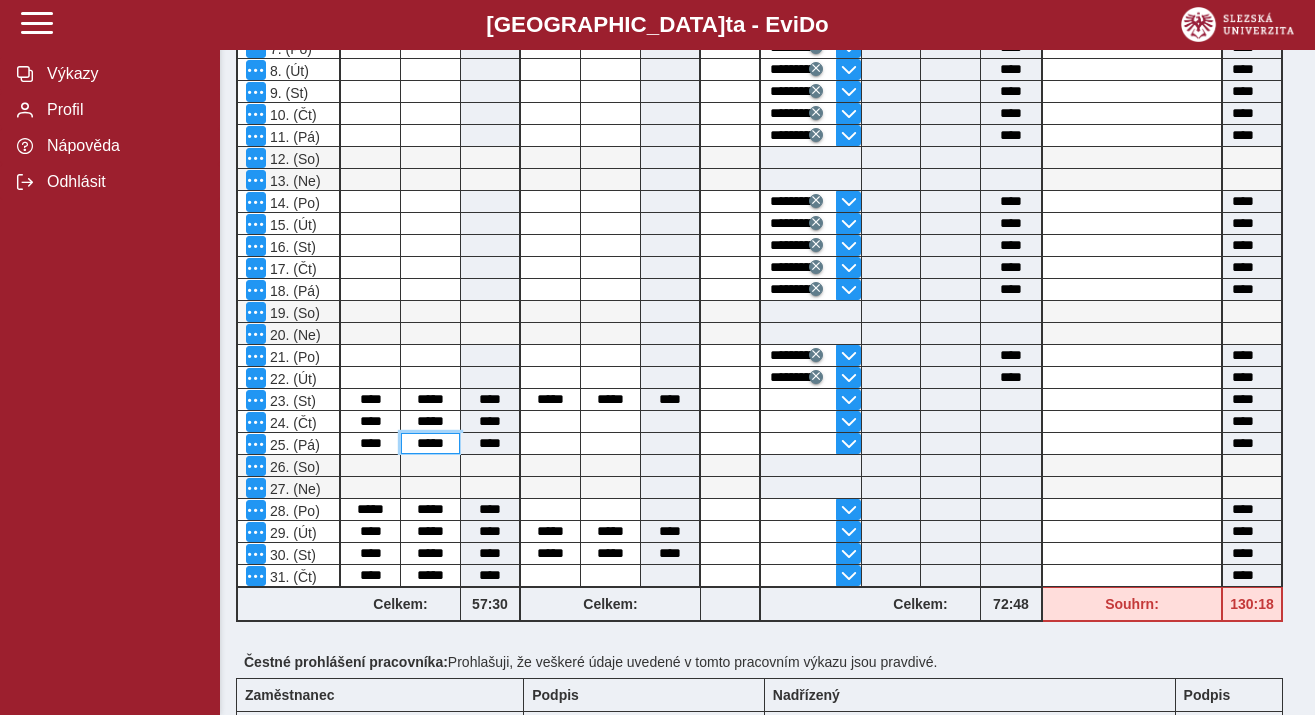 type on "****" 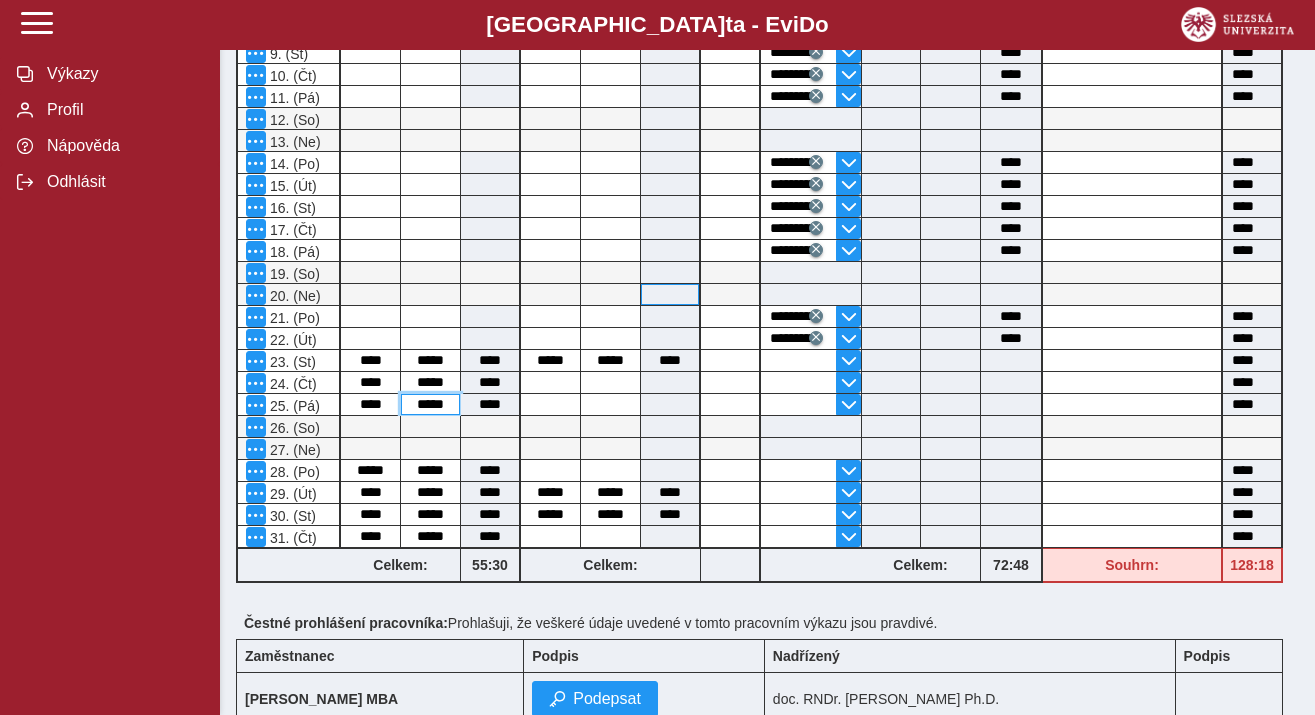 scroll, scrollTop: 860, scrollLeft: 0, axis: vertical 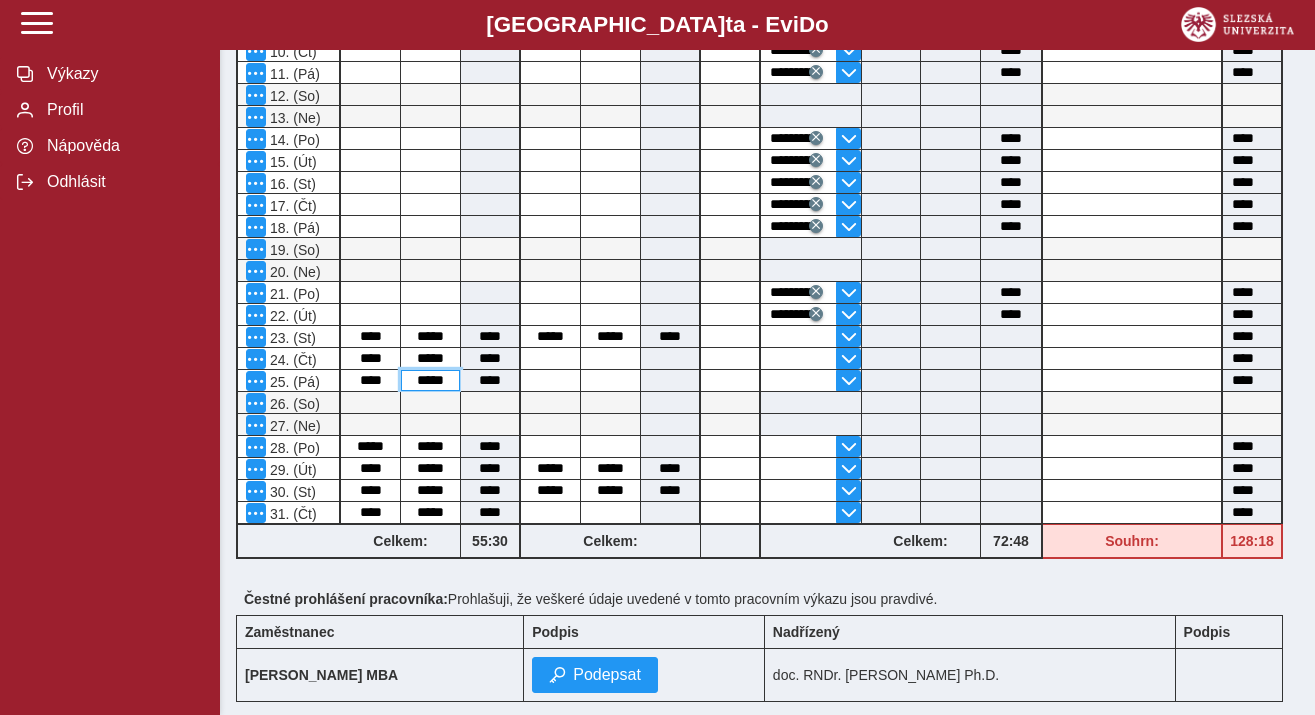click on "*****" at bounding box center (430, 380) 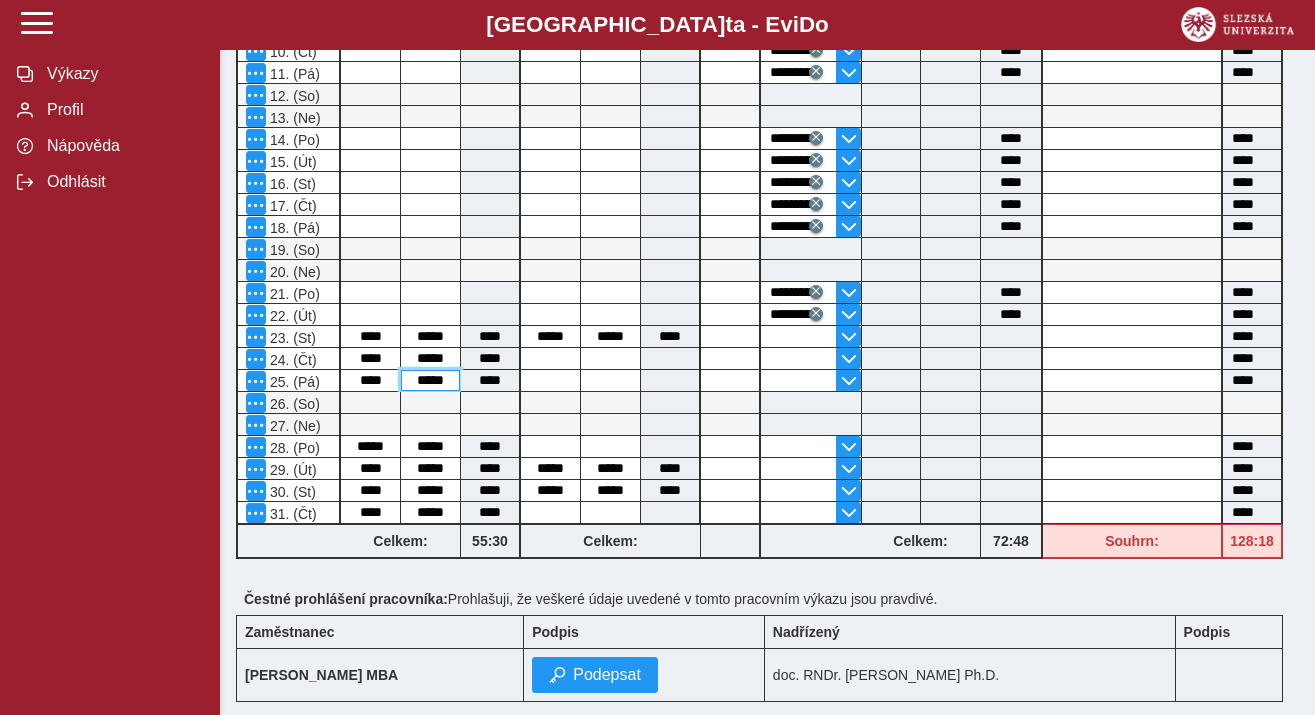 type on "*****" 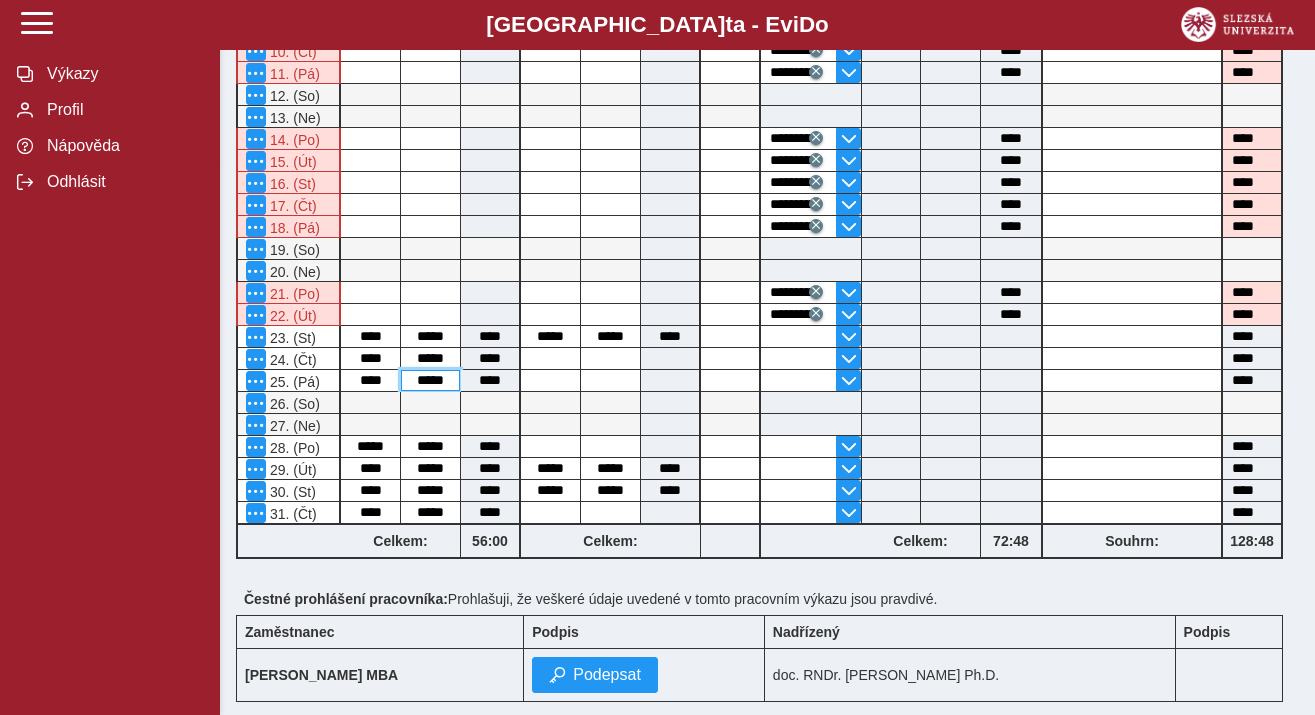 type on "****" 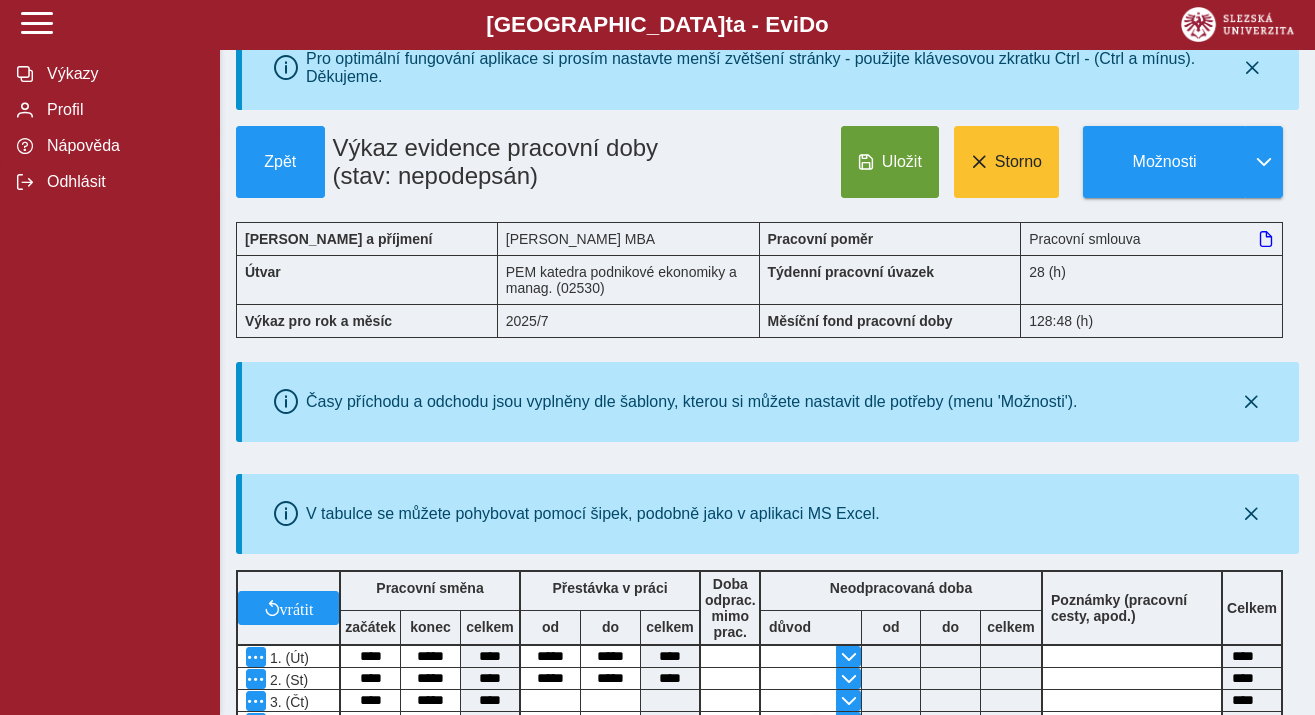 scroll, scrollTop: 57, scrollLeft: 0, axis: vertical 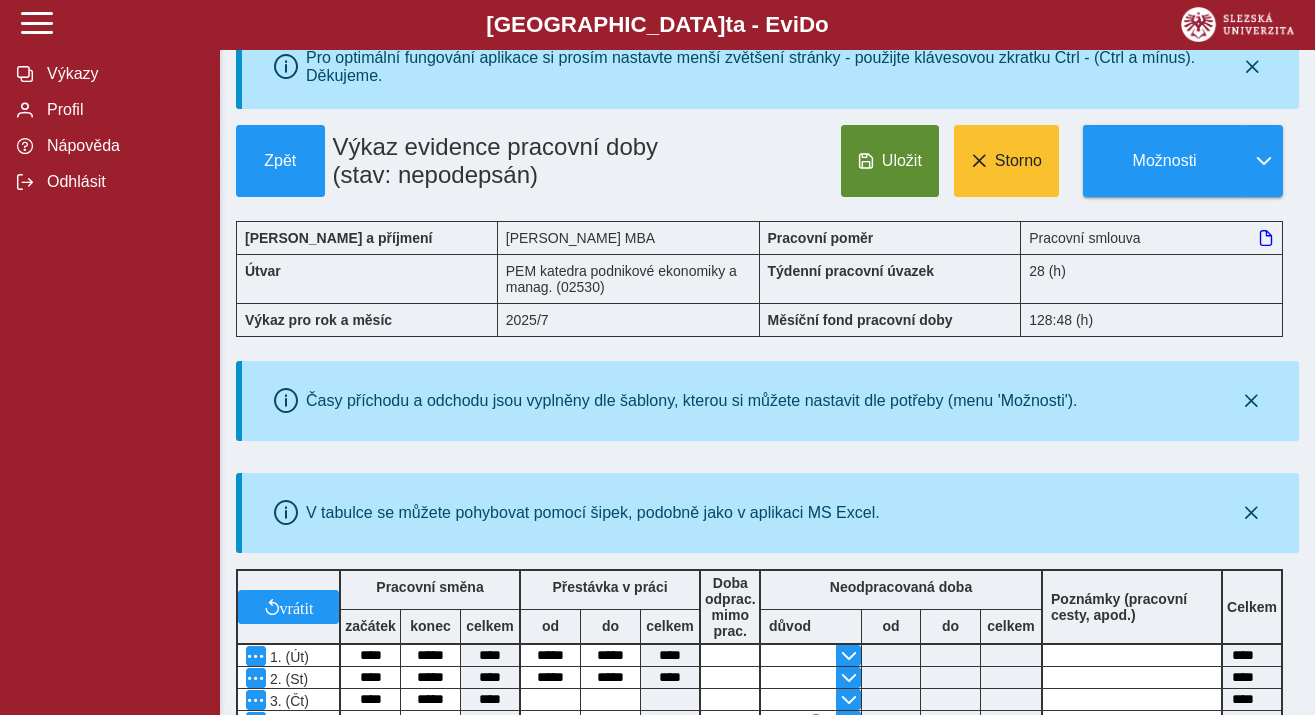 click on "Uložit" at bounding box center (902, 161) 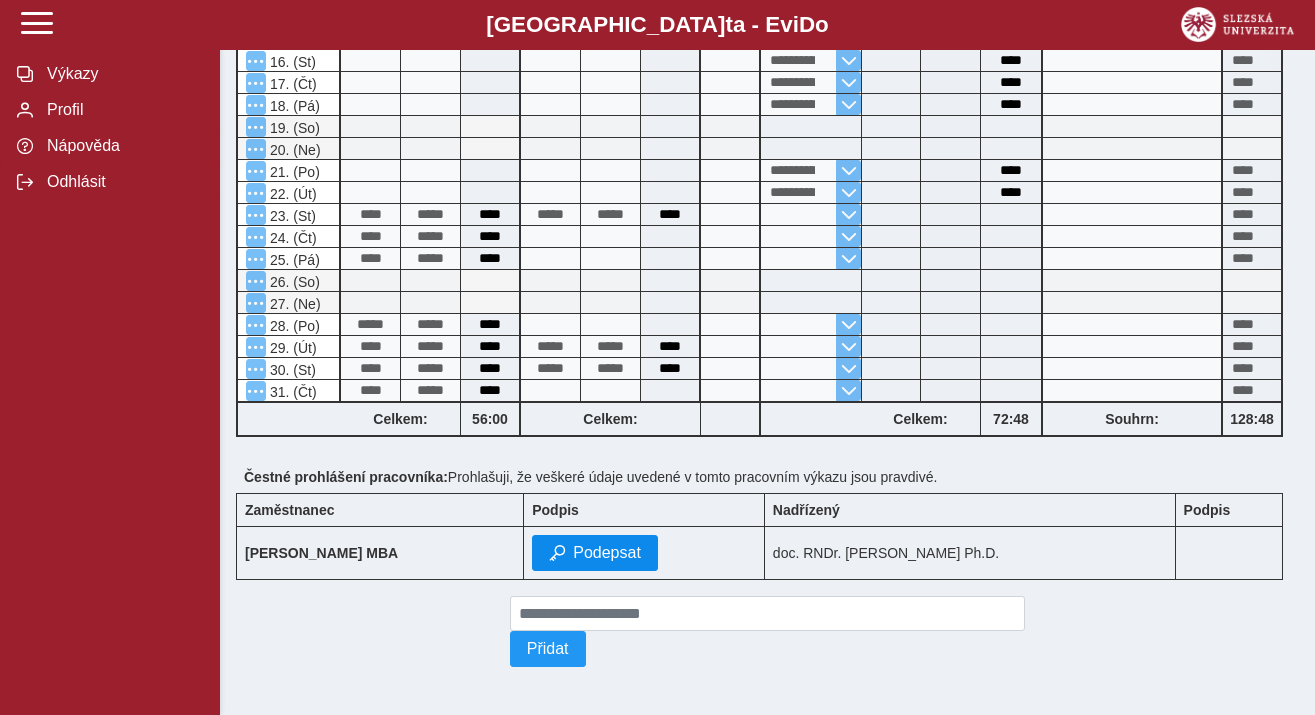 scroll, scrollTop: 994, scrollLeft: 0, axis: vertical 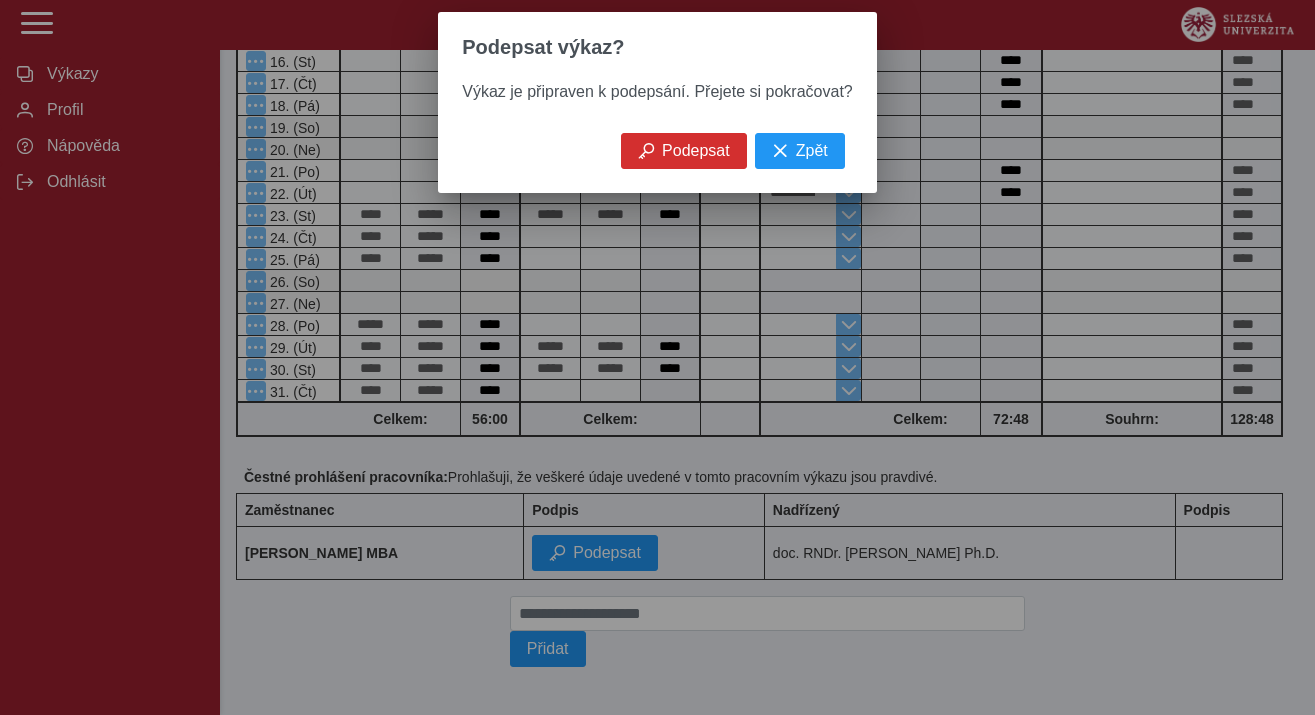 click on "Podepsat Zpět" at bounding box center [657, 163] 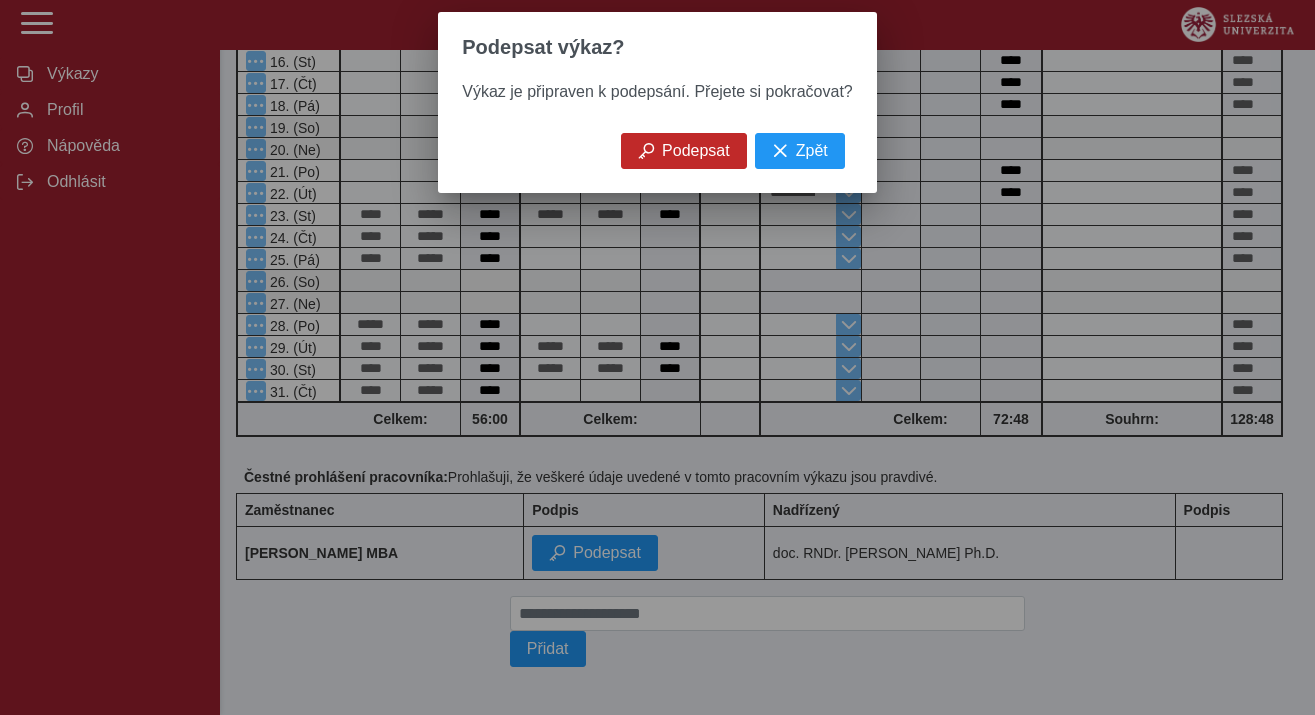 click on "Podepsat" at bounding box center (696, 151) 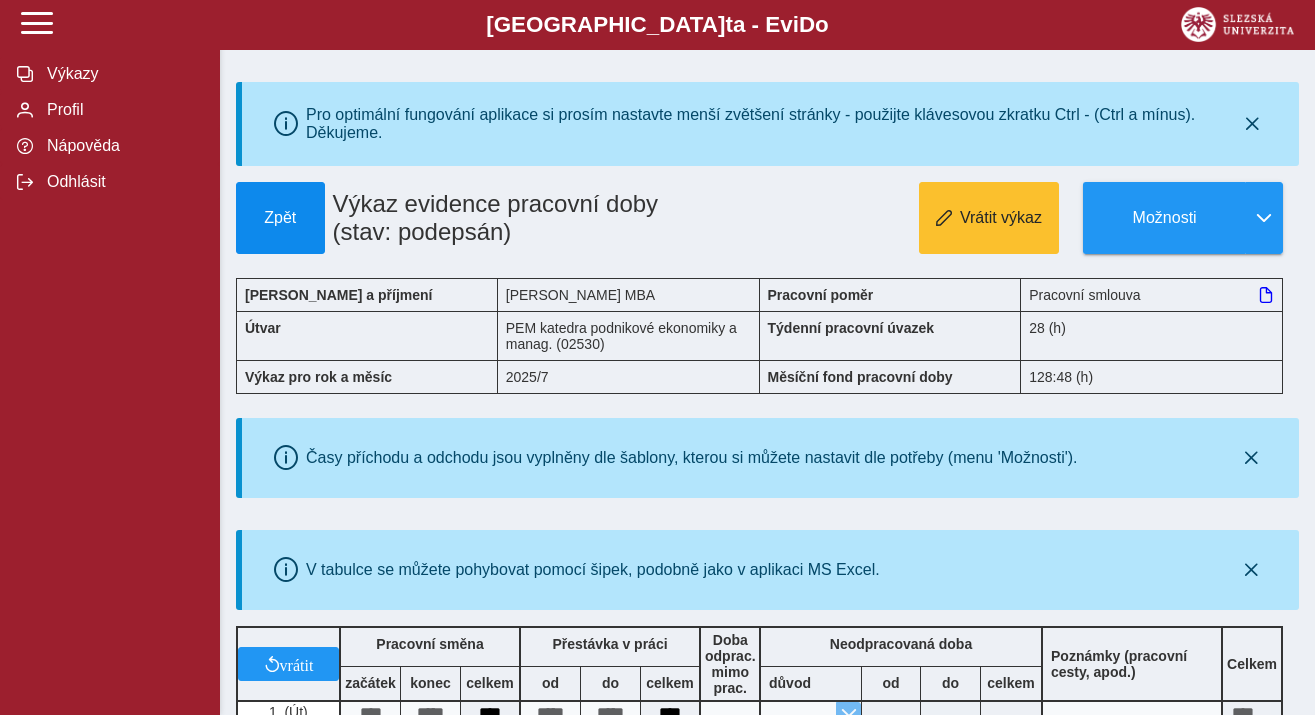 scroll, scrollTop: 0, scrollLeft: 0, axis: both 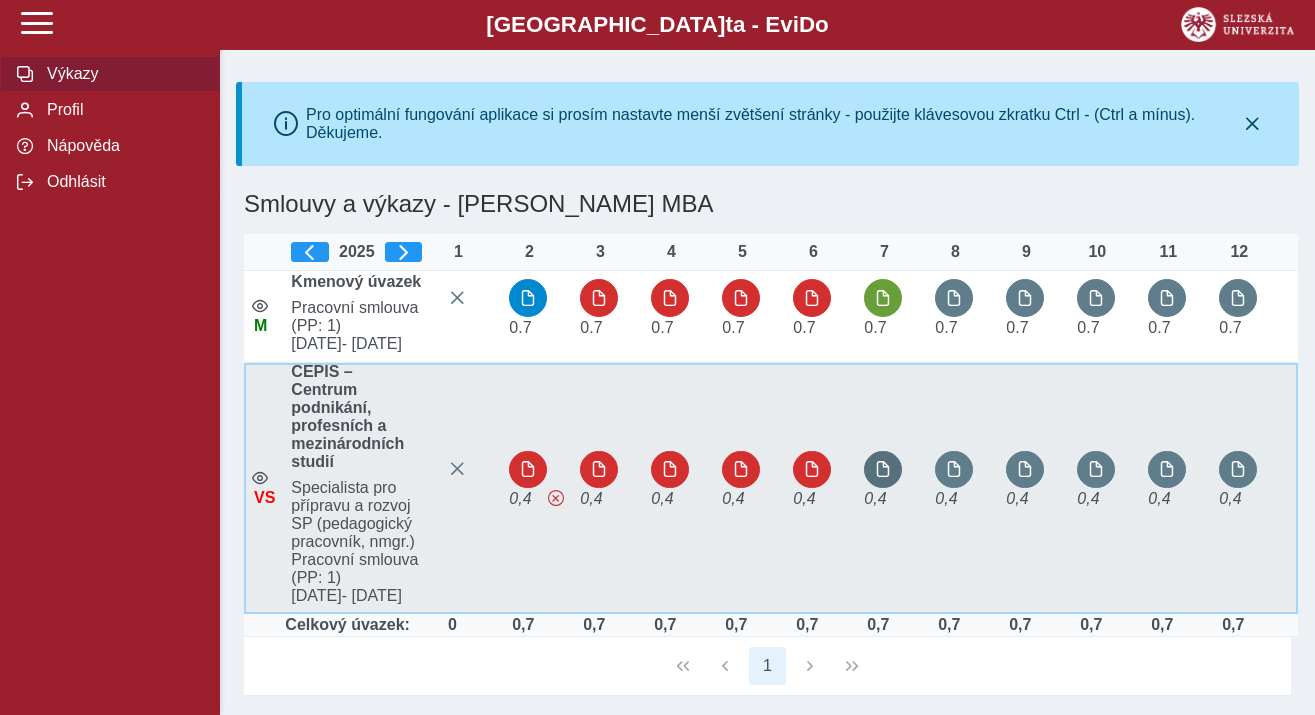 click at bounding box center (883, 469) 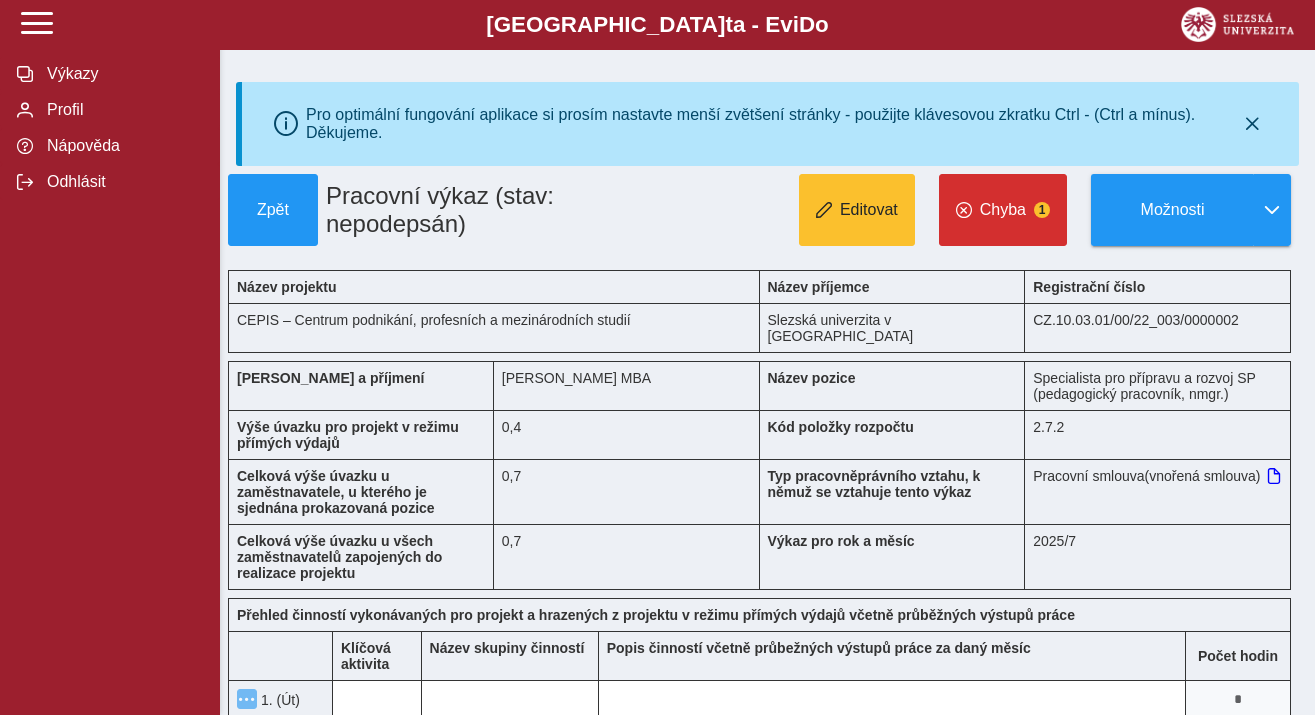 type 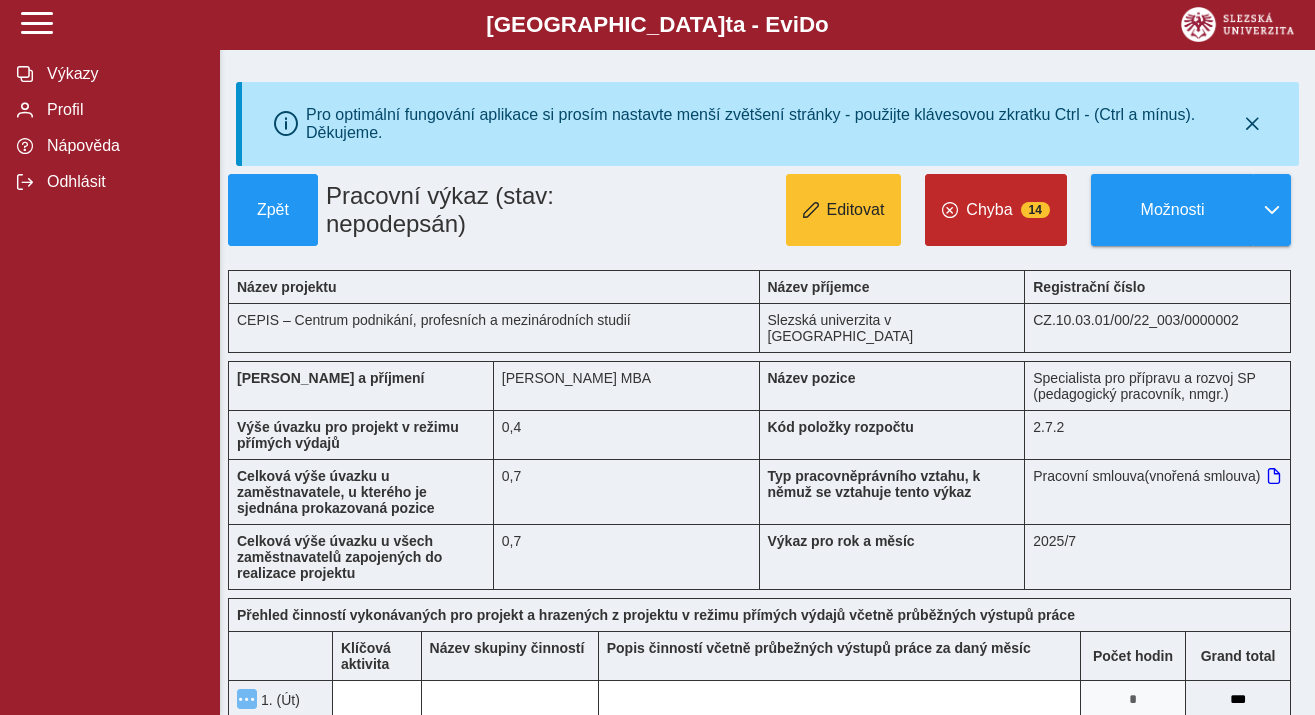 scroll, scrollTop: 0, scrollLeft: 0, axis: both 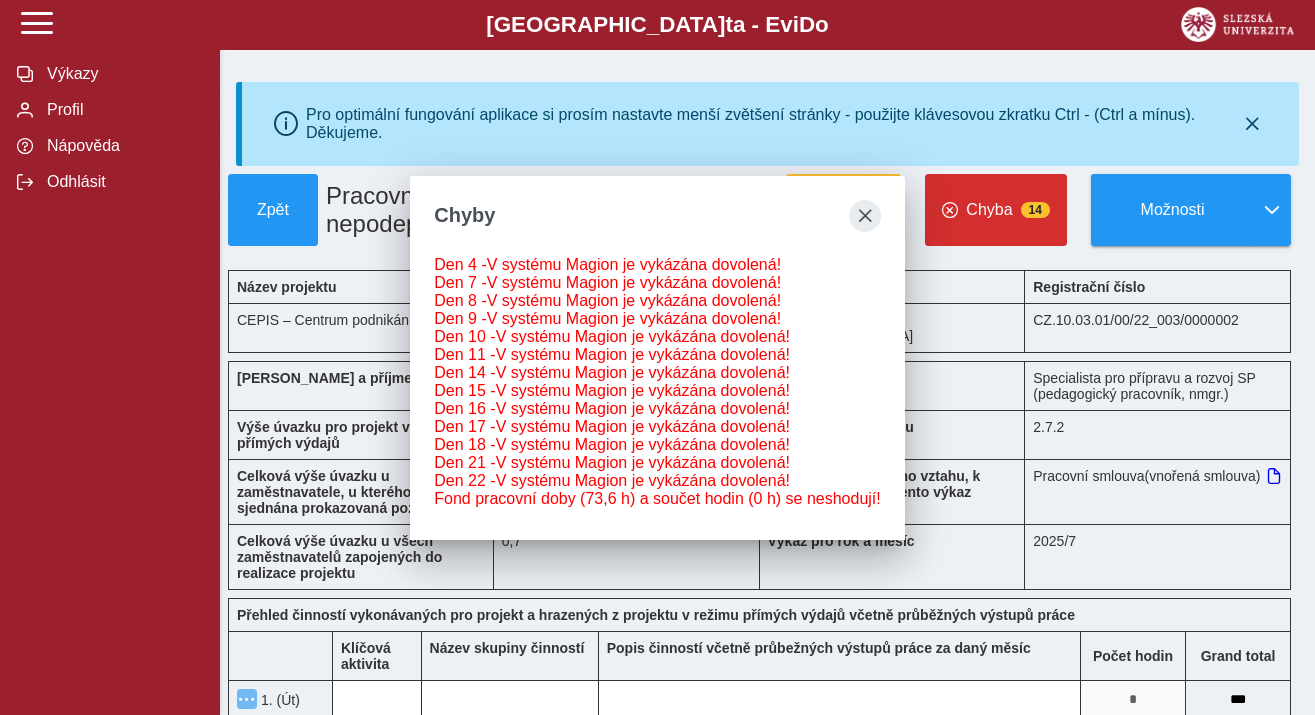 click at bounding box center [865, 216] 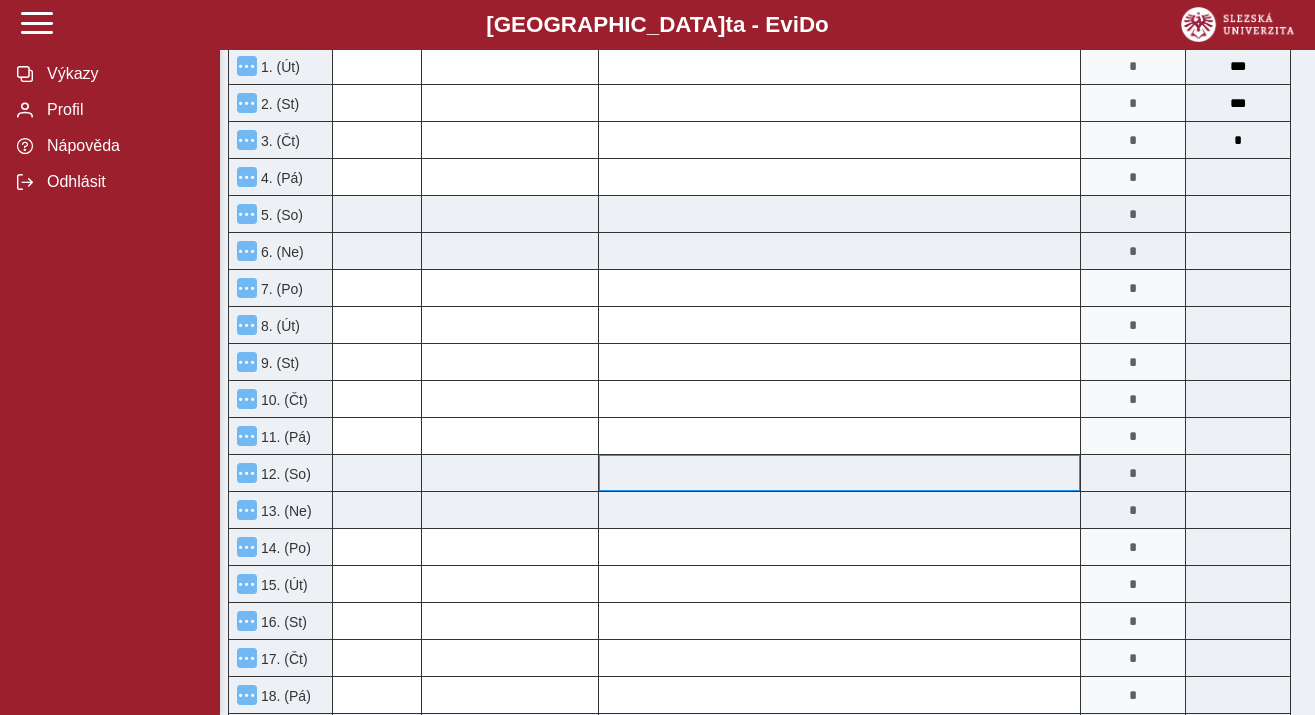 scroll, scrollTop: 632, scrollLeft: 0, axis: vertical 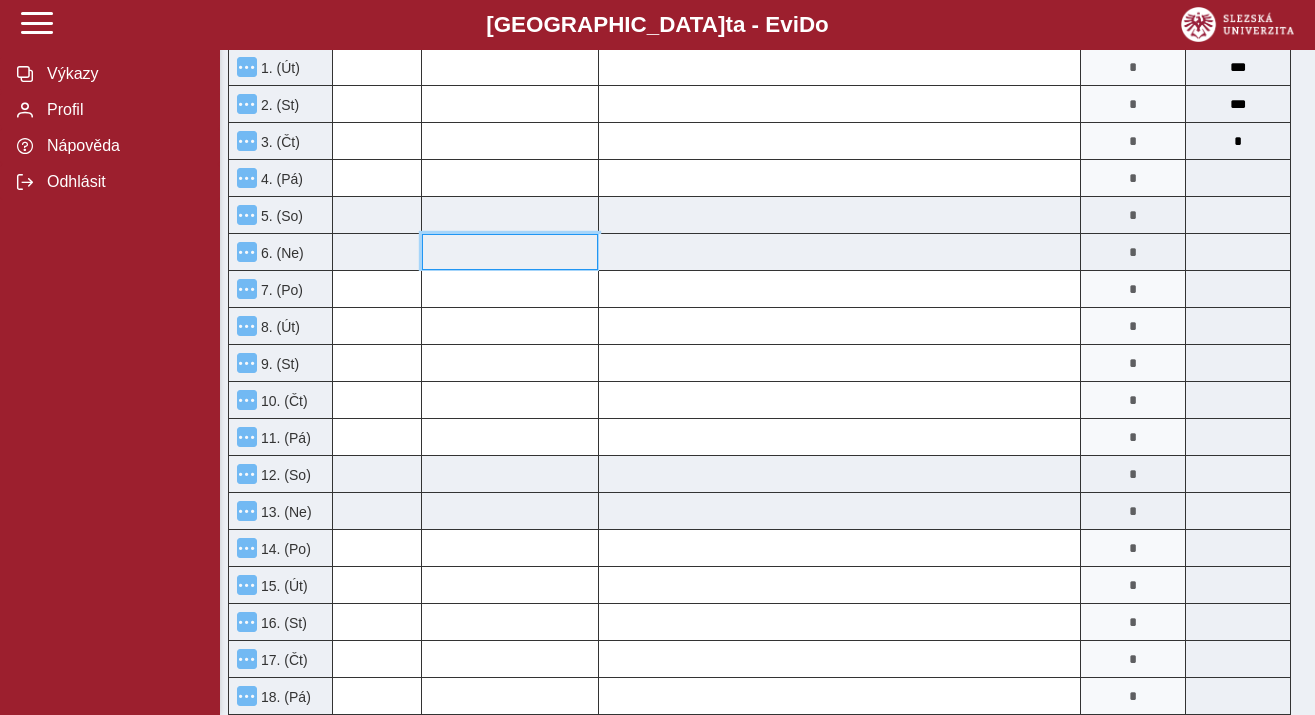 click at bounding box center (510, 252) 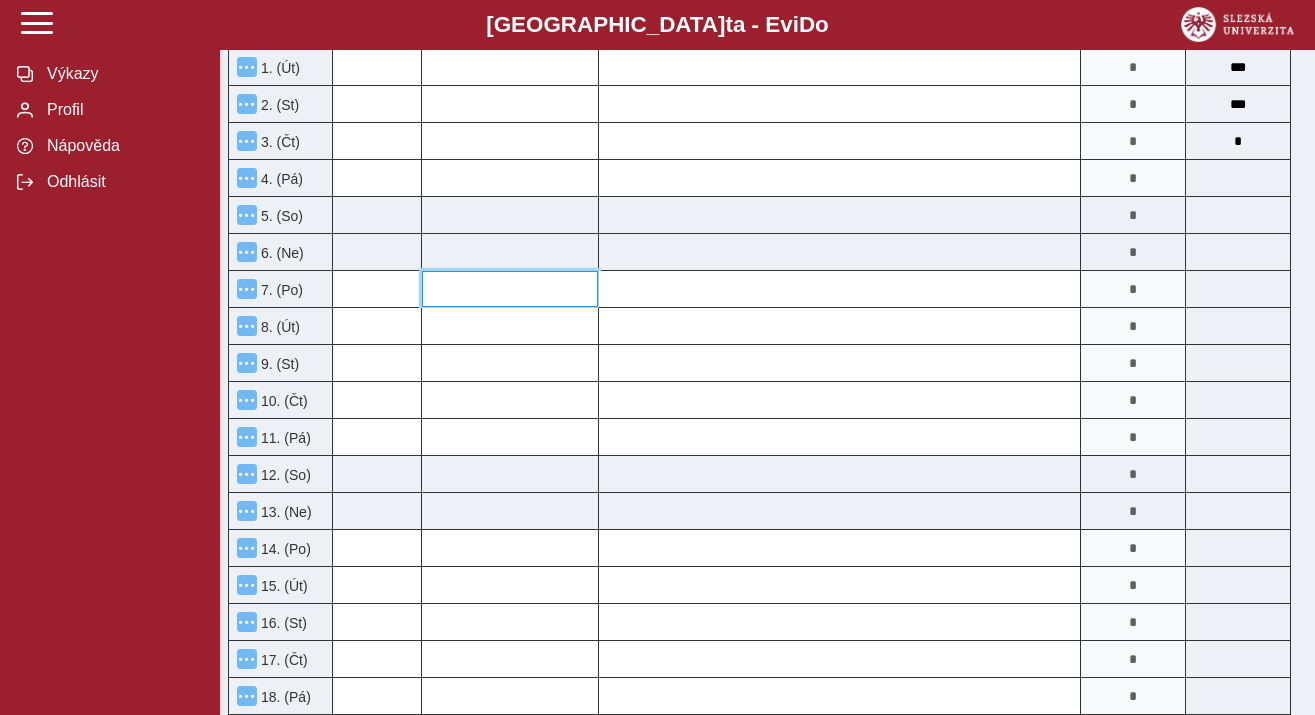 click at bounding box center [510, 289] 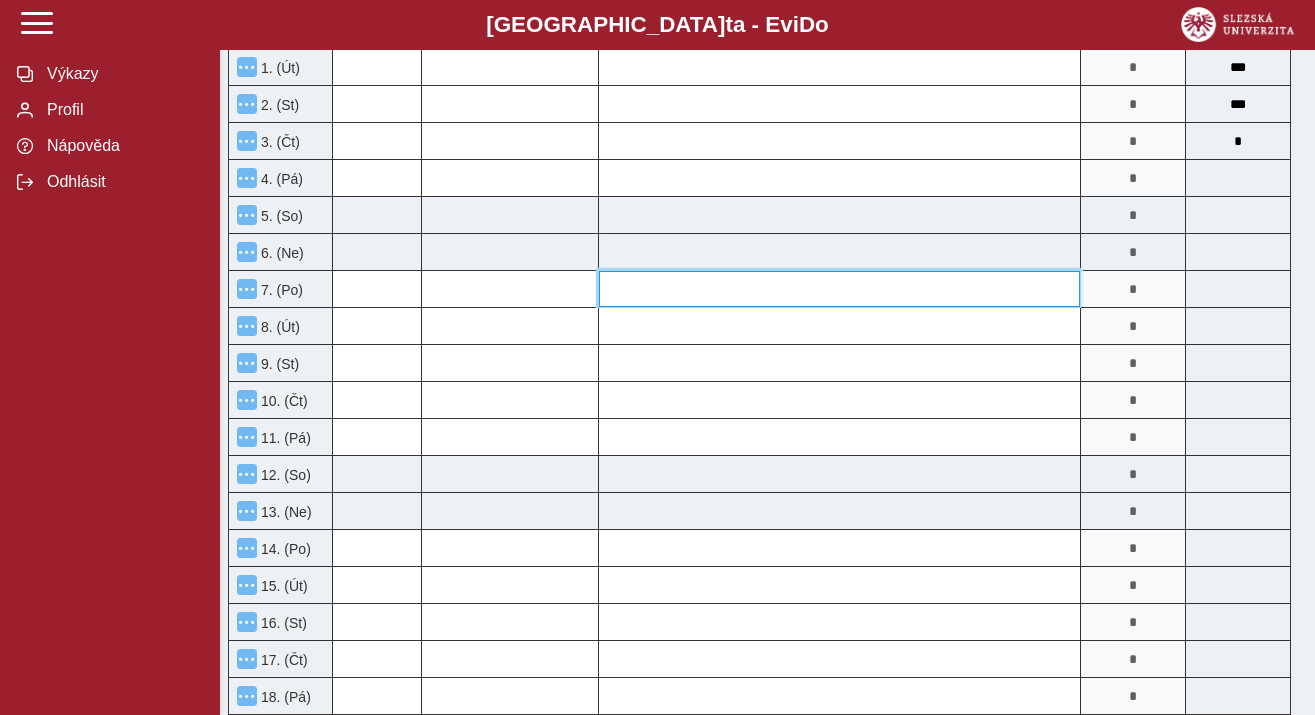 click at bounding box center (839, 289) 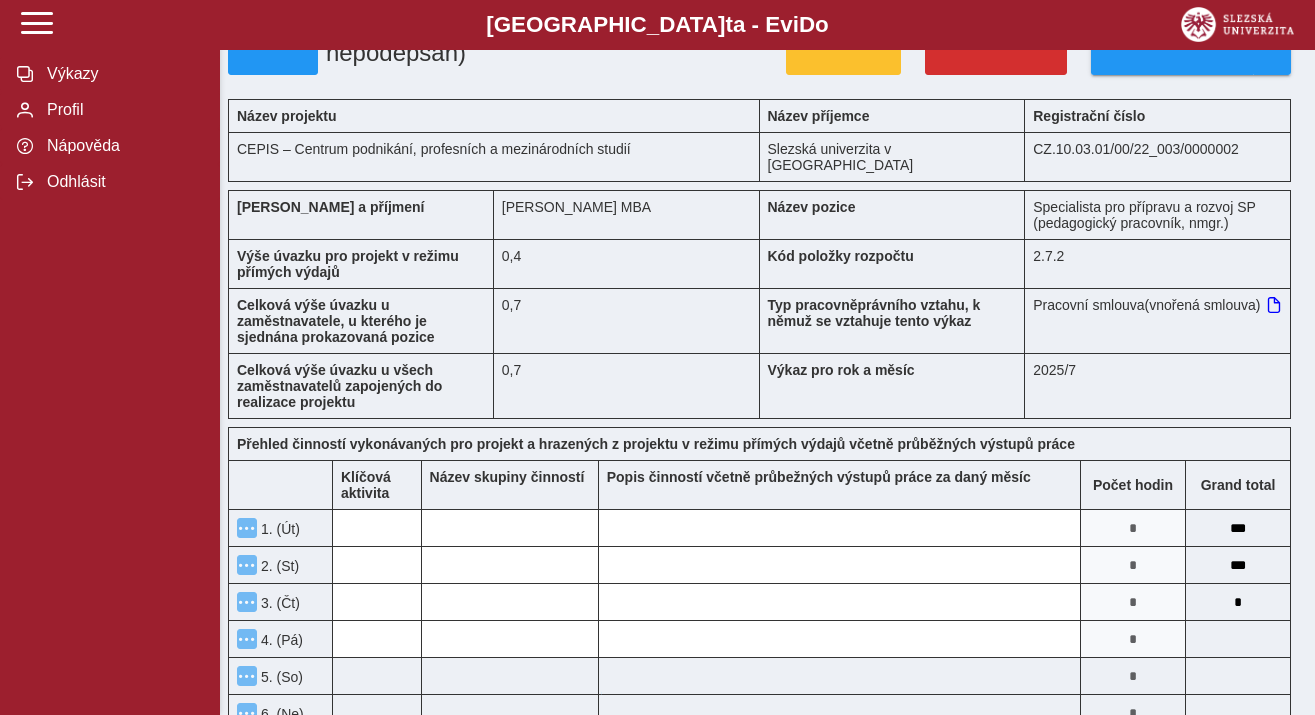 scroll, scrollTop: 25, scrollLeft: 0, axis: vertical 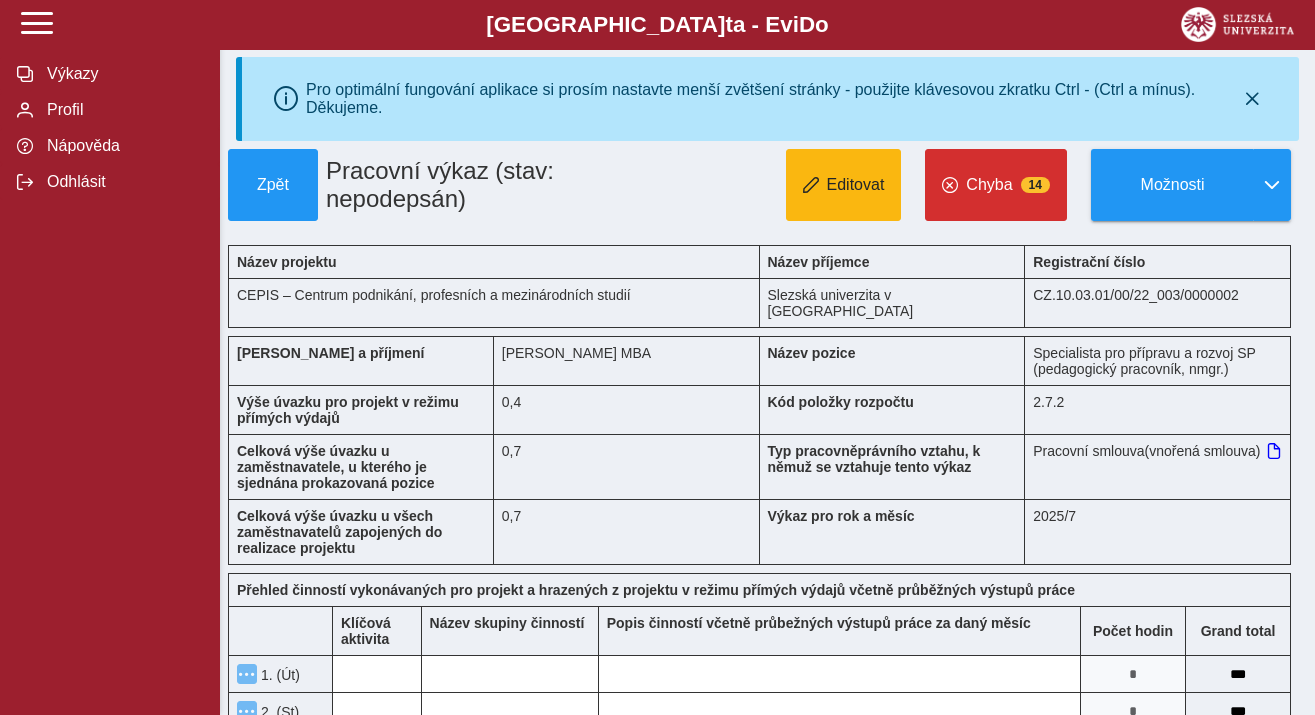 click on "Editovat" at bounding box center [856, 185] 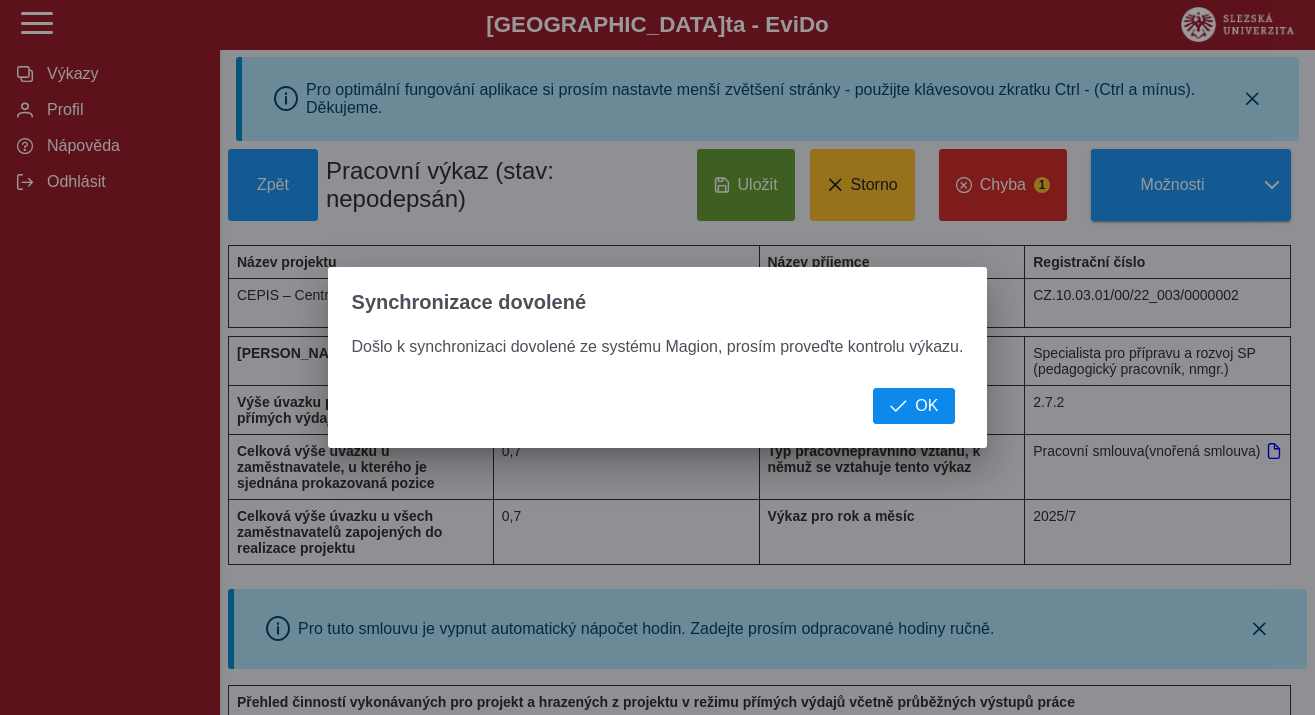 click on "OK" at bounding box center [926, 406] 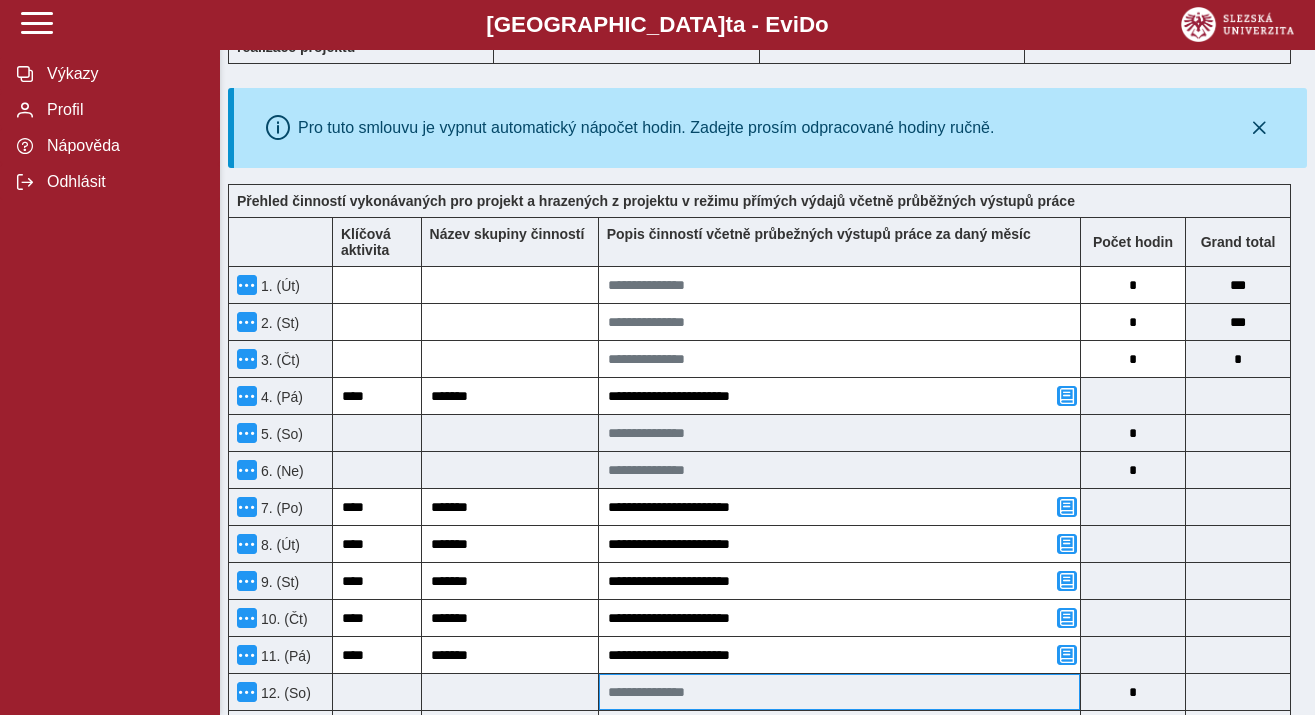 scroll, scrollTop: 518, scrollLeft: 0, axis: vertical 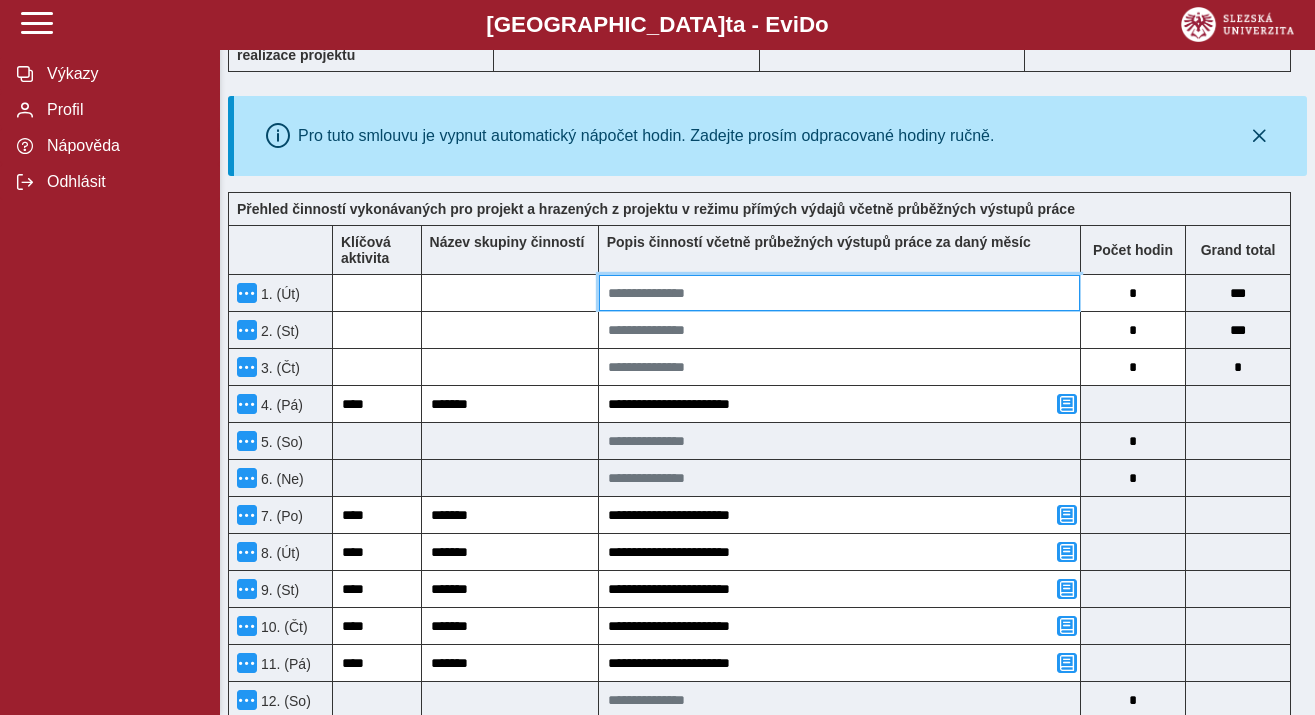 click at bounding box center (839, 293) 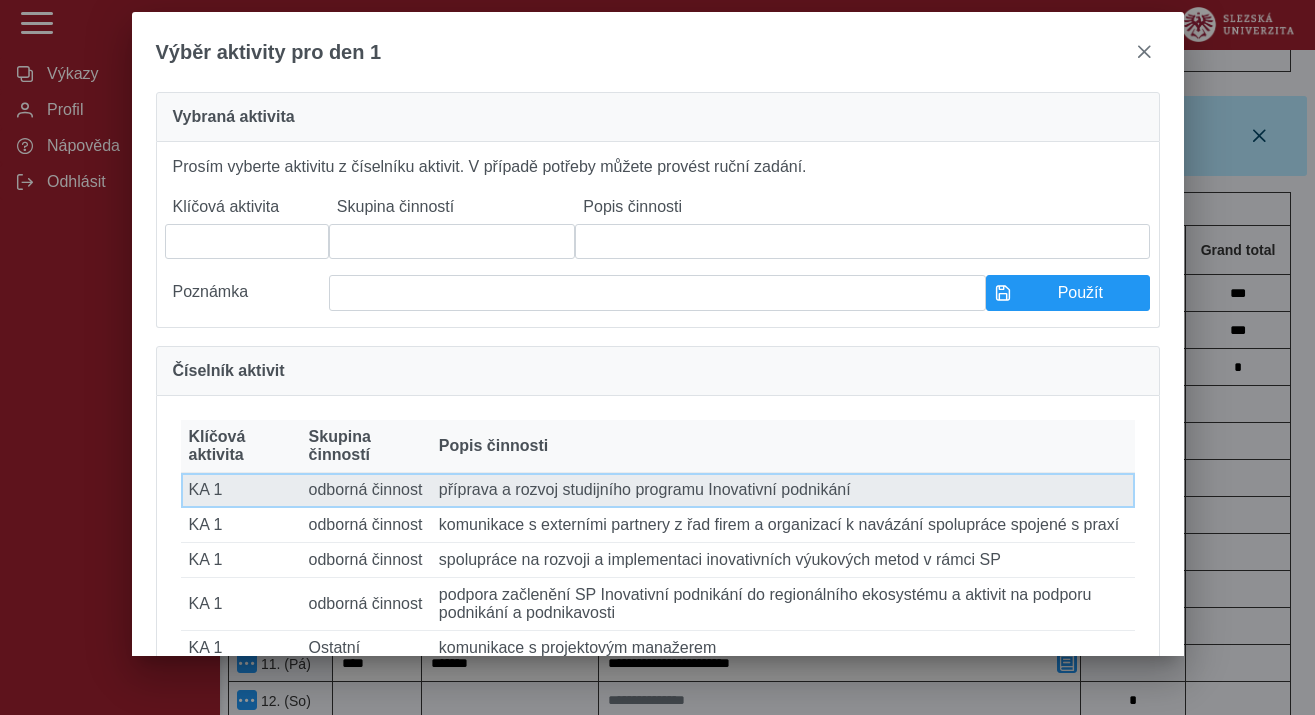 click on "Popis činnosti příprava a rozvoj studijního programu Inovativní podnikání" at bounding box center [783, 490] 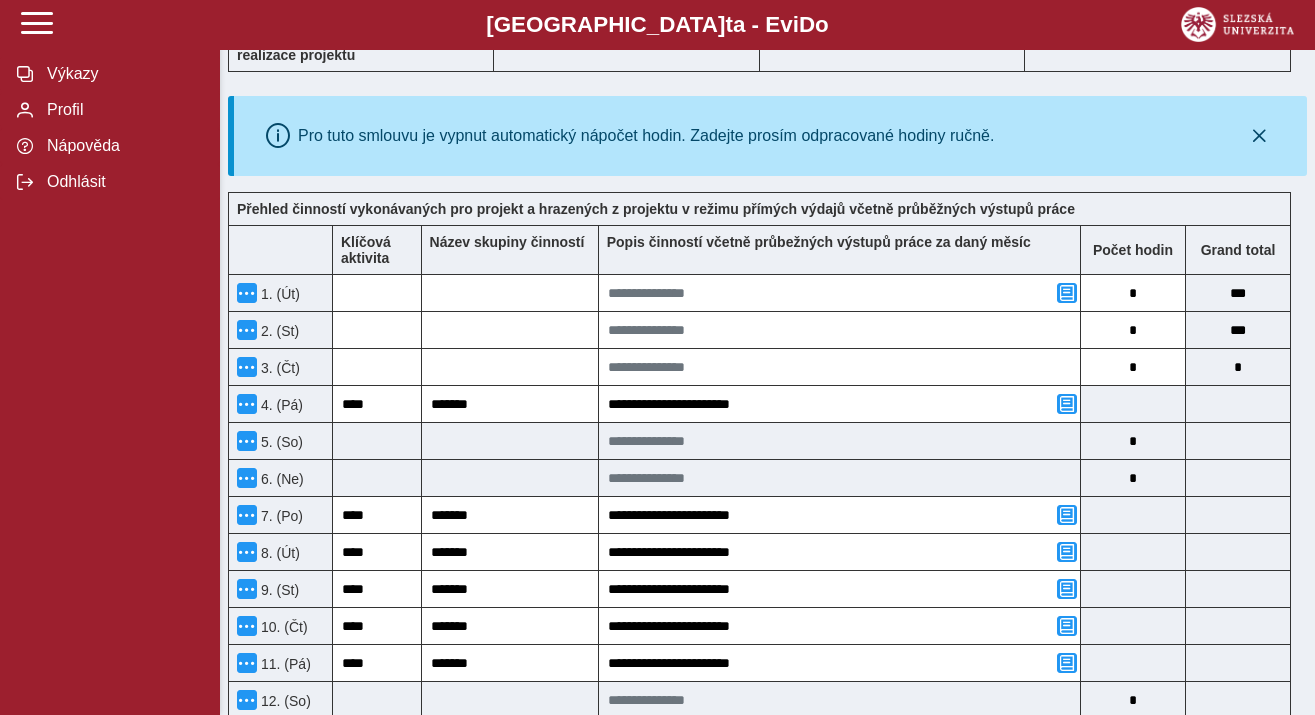 type on "****" 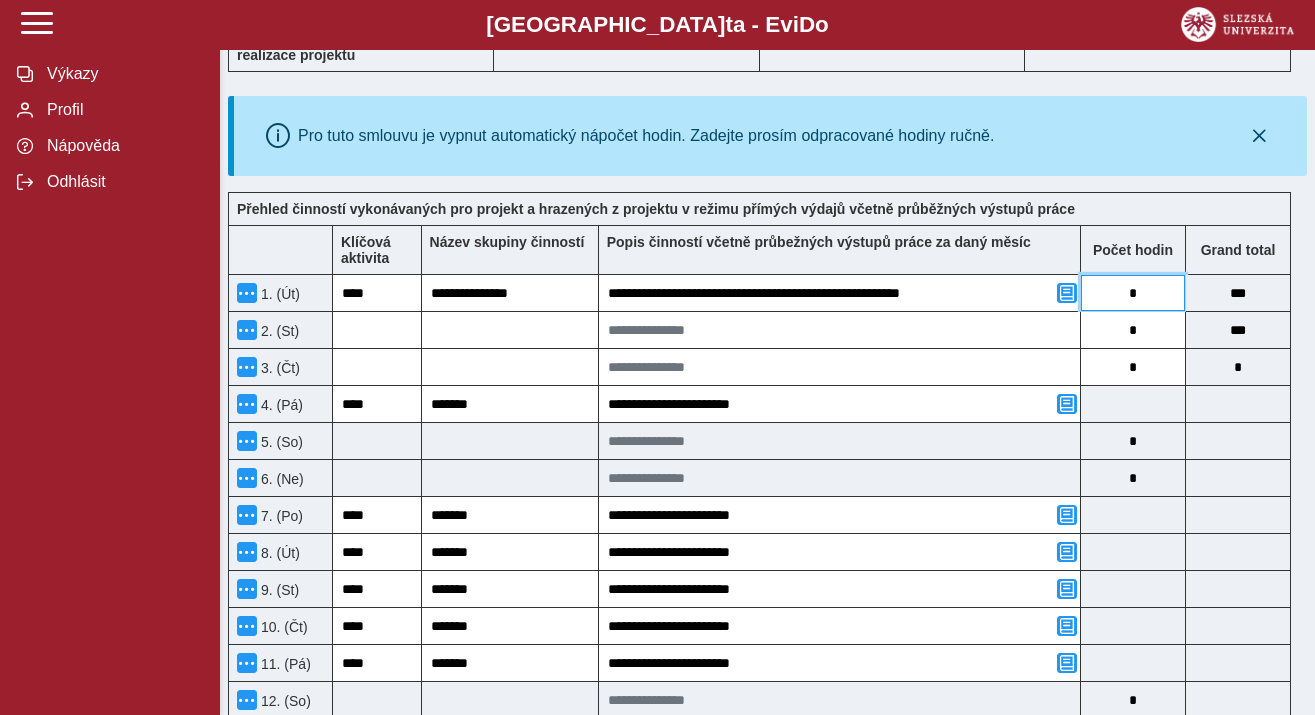 click on "*" at bounding box center [1133, 293] 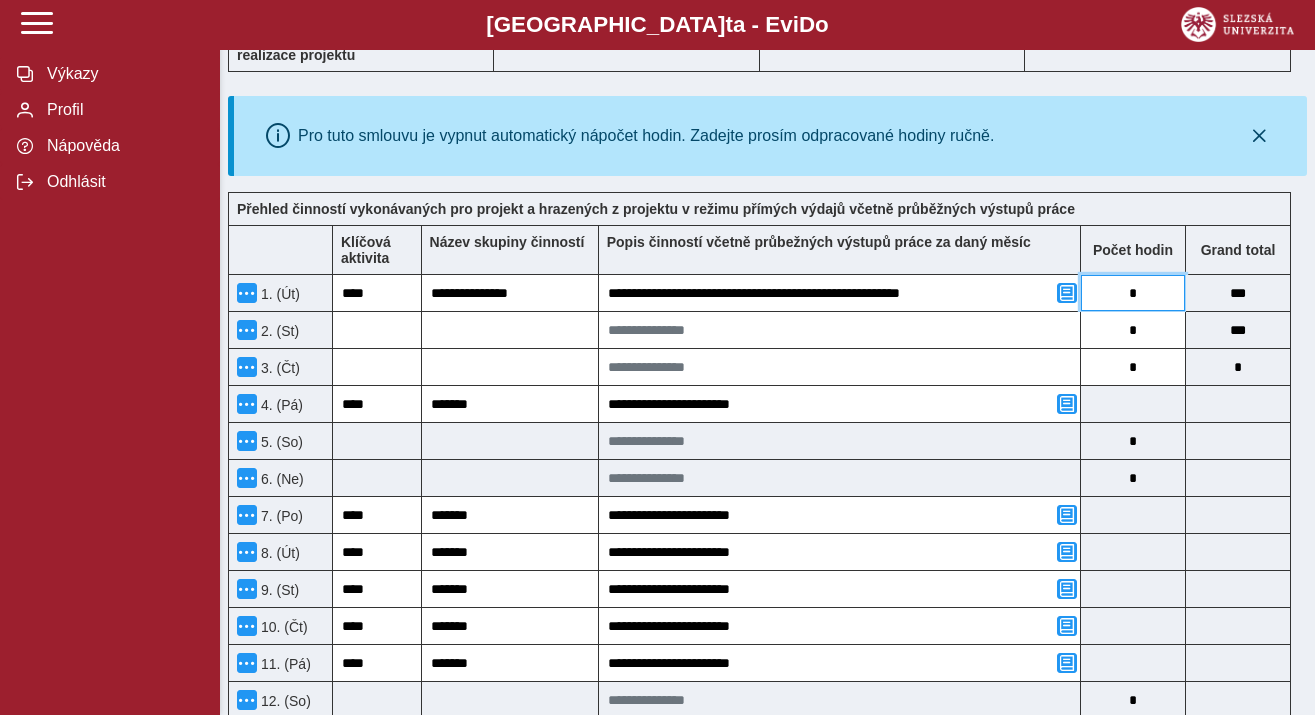 type on "*" 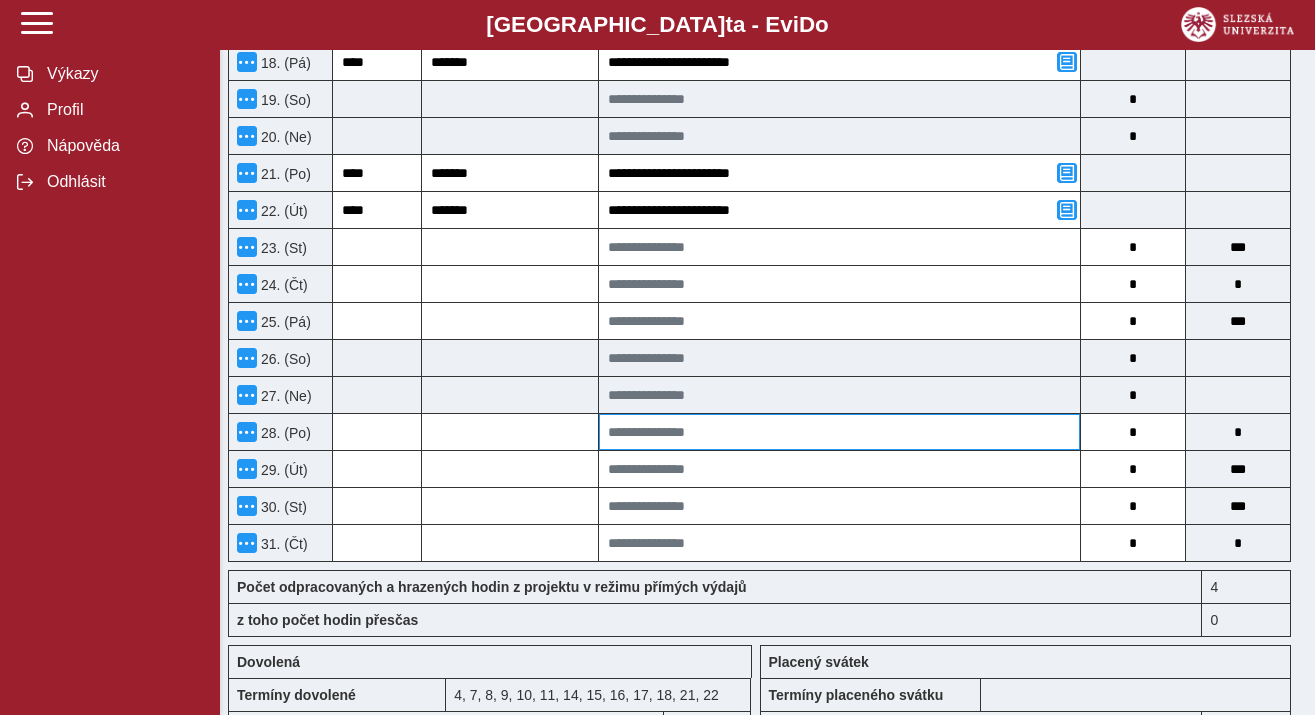 scroll, scrollTop: 1389, scrollLeft: 0, axis: vertical 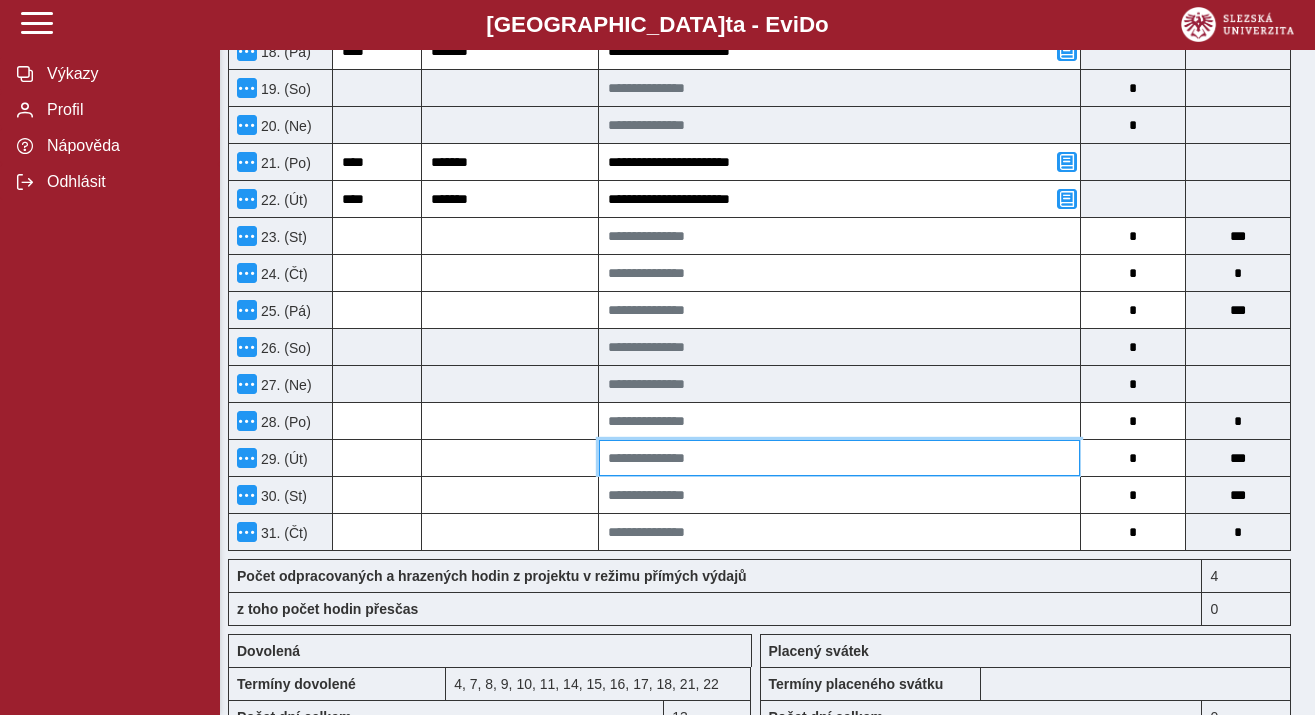 click at bounding box center (839, 458) 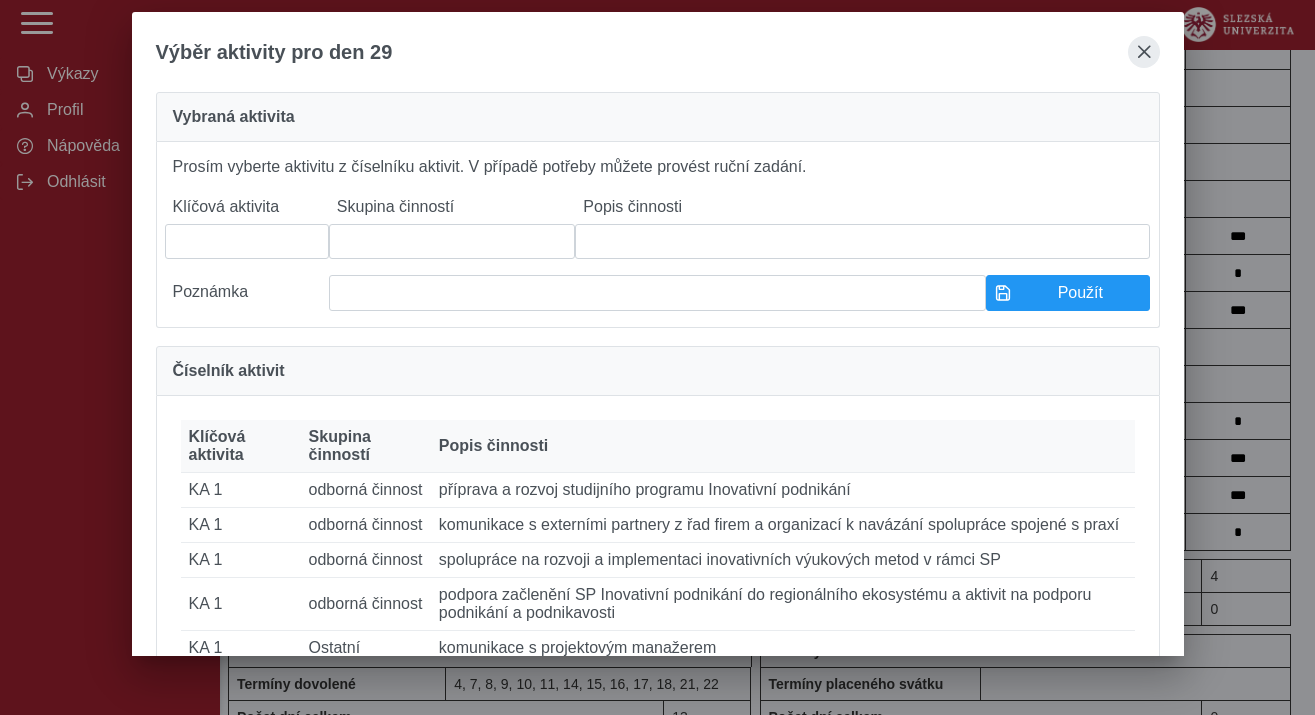 click at bounding box center [1144, 52] 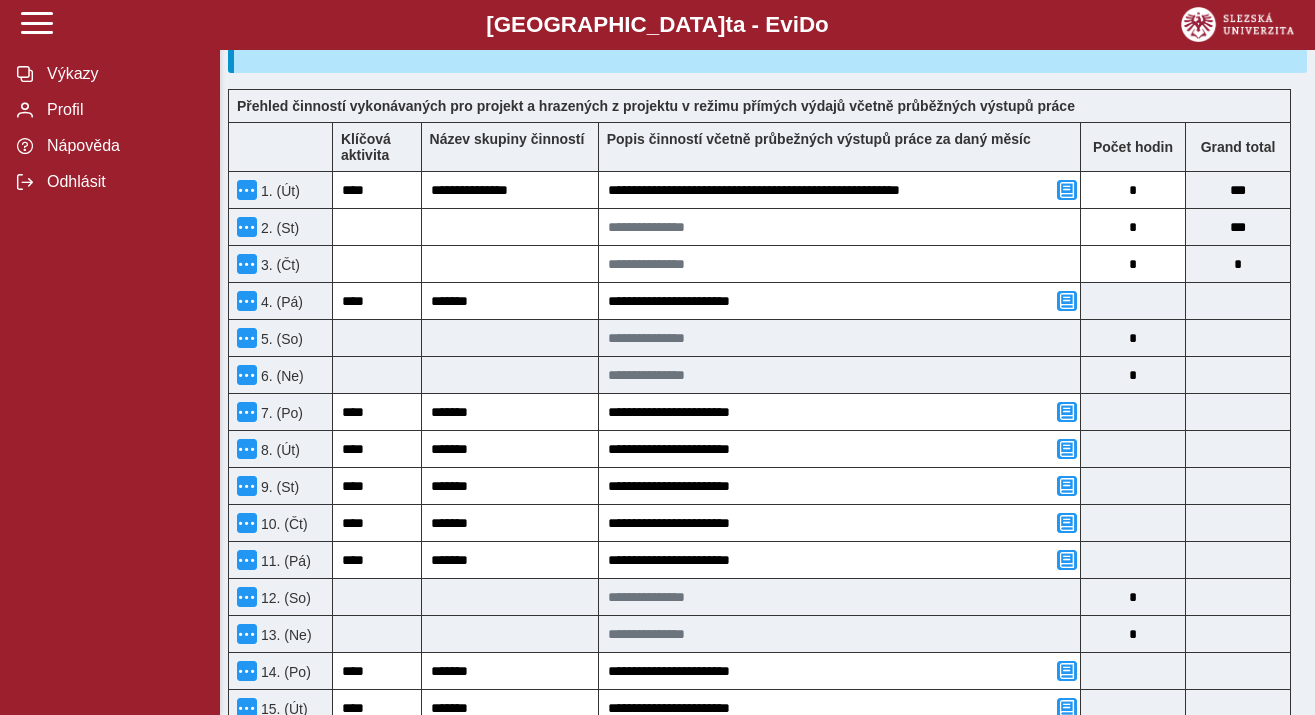 scroll, scrollTop: 616, scrollLeft: 0, axis: vertical 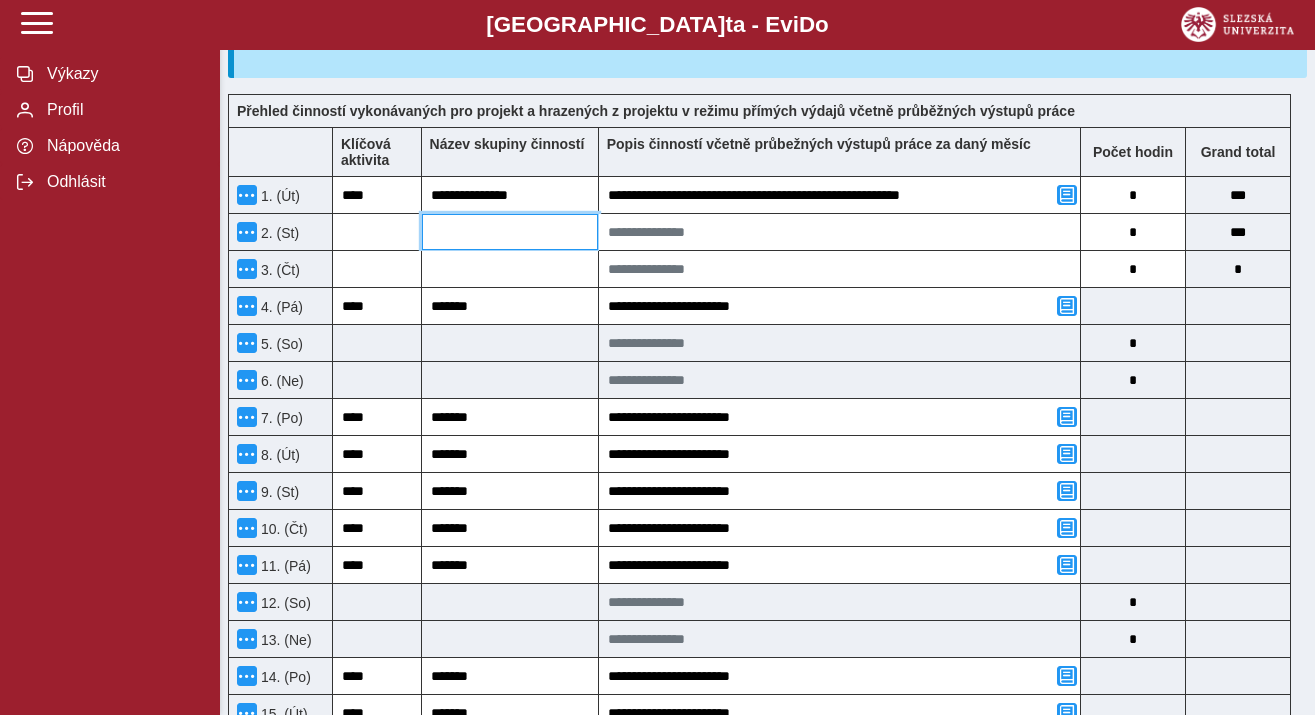 click at bounding box center (510, 232) 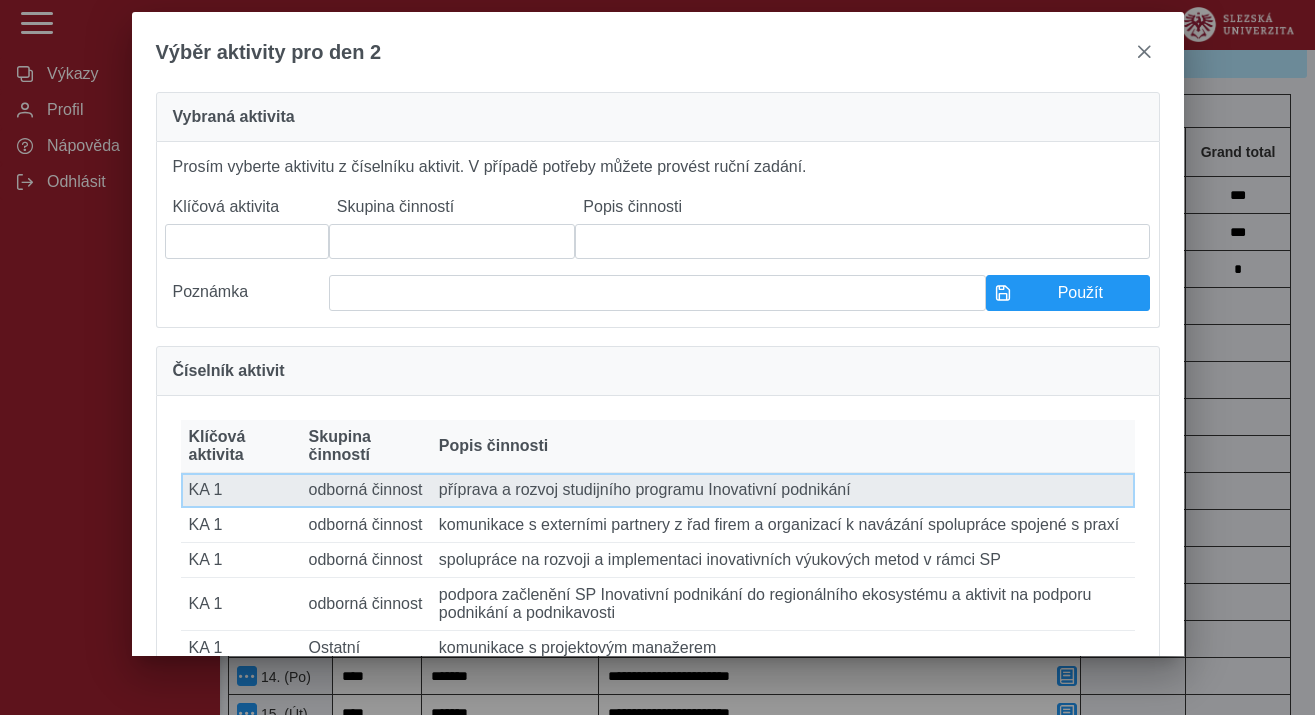 click on "Popis činnosti příprava a rozvoj studijního programu Inovativní podnikání" at bounding box center [783, 490] 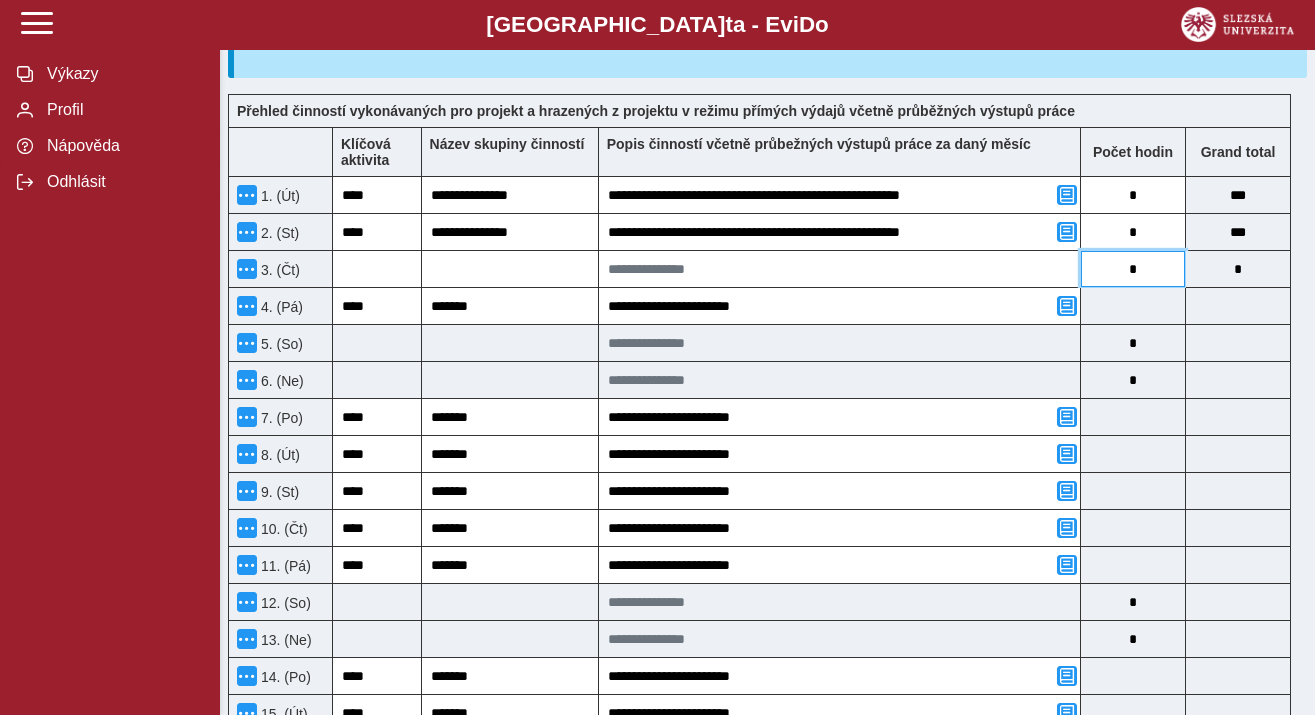 click on "*" at bounding box center [1133, 269] 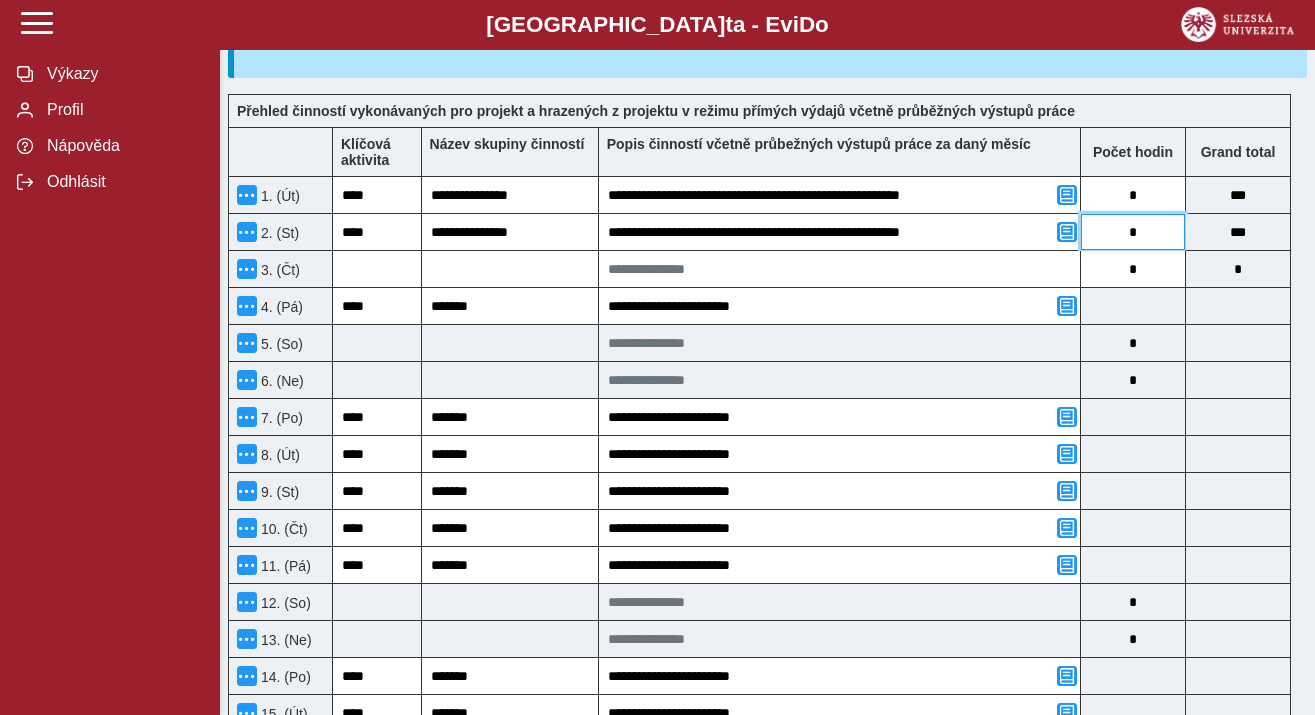 click on "*" at bounding box center [1133, 232] 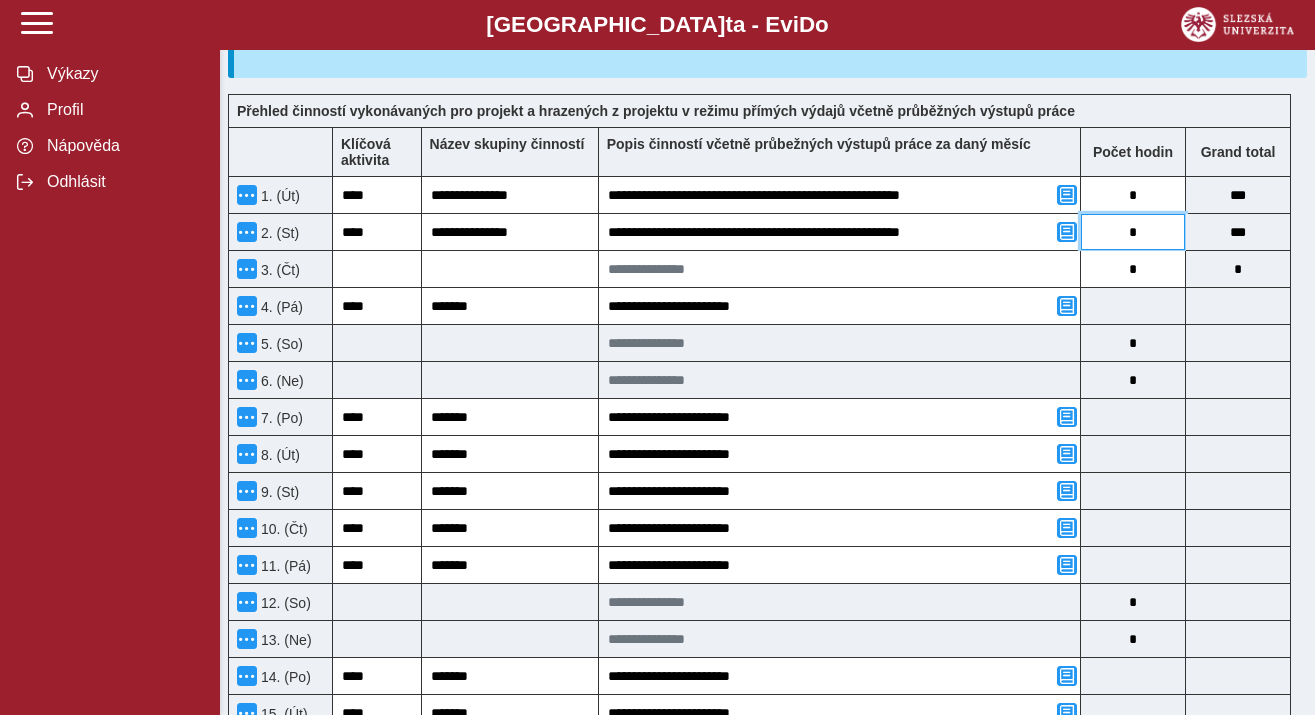 type on "*" 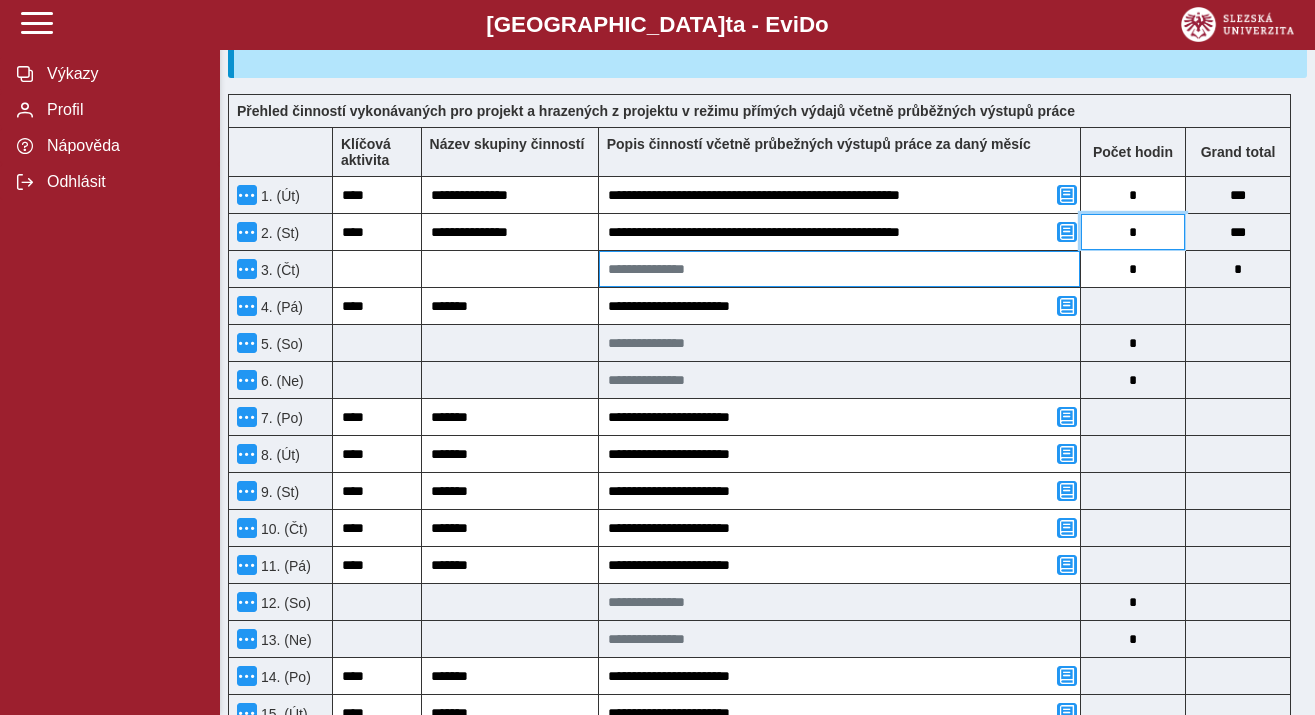 type on "*" 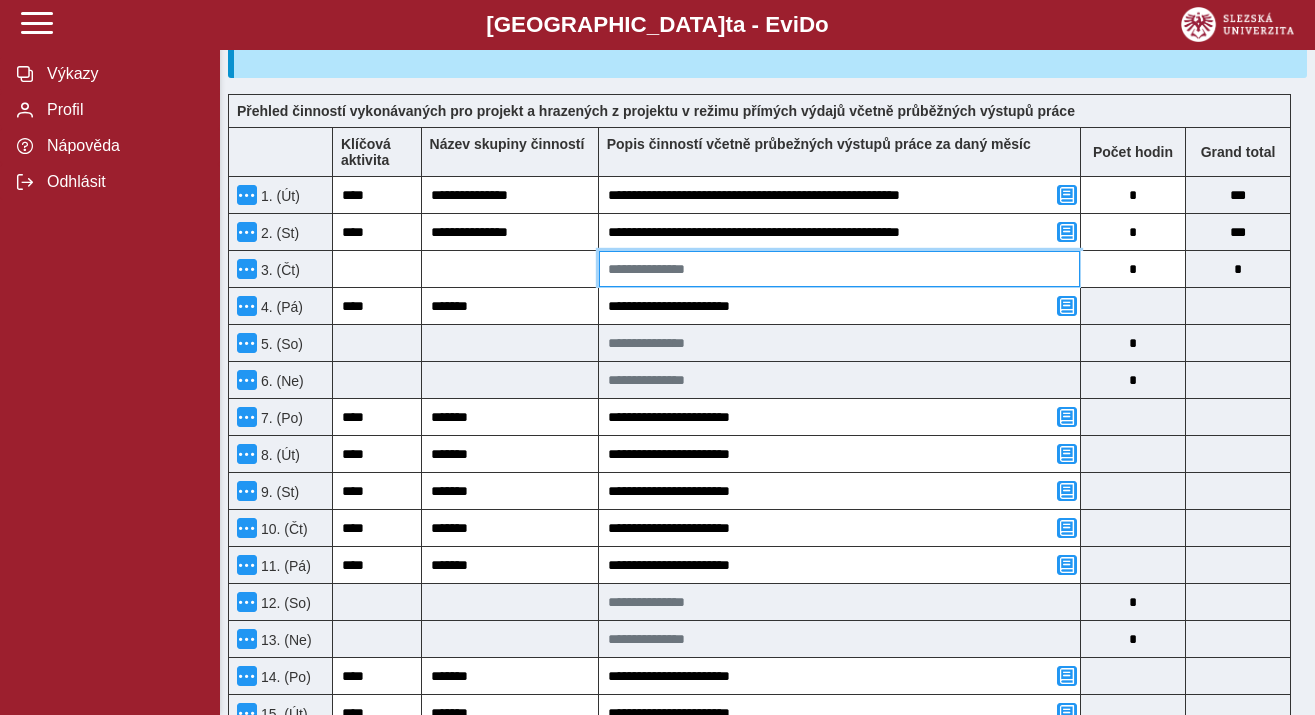 click at bounding box center [839, 269] 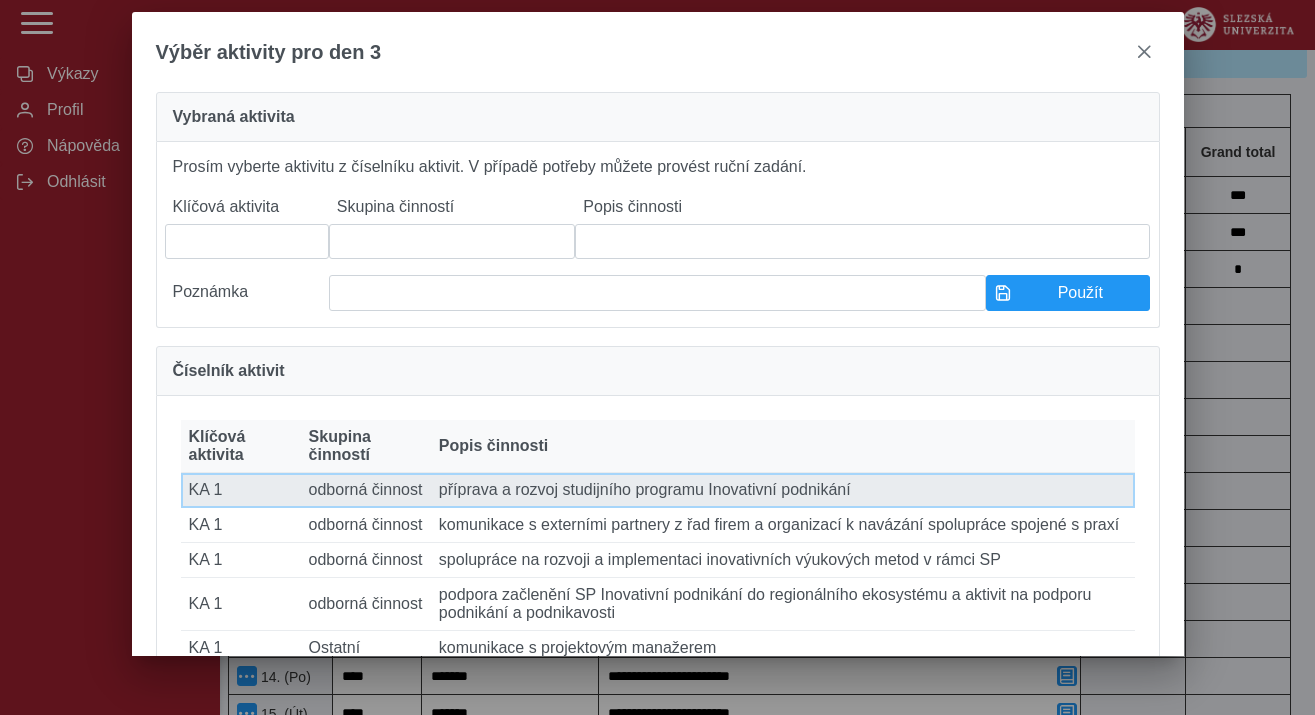 click on "Popis činnosti příprava a rozvoj studijního programu Inovativní podnikání" at bounding box center [783, 490] 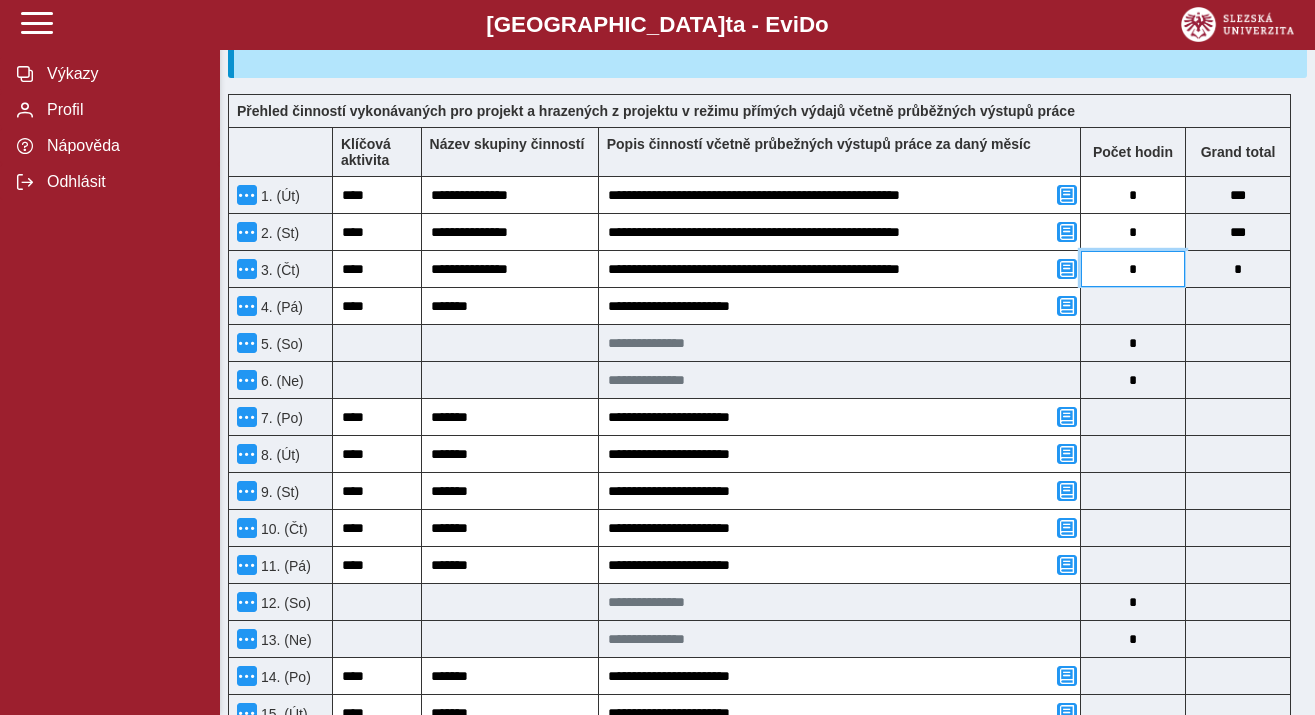 click on "*" at bounding box center [1133, 269] 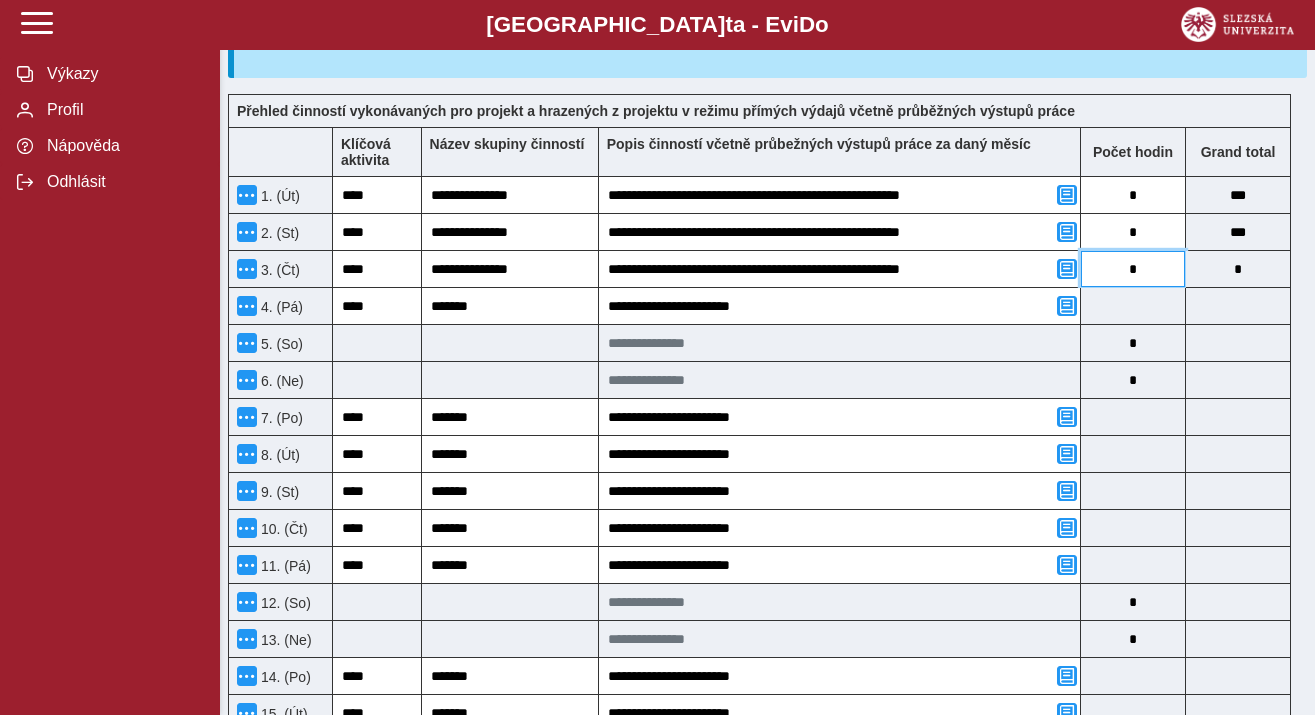 type on "*" 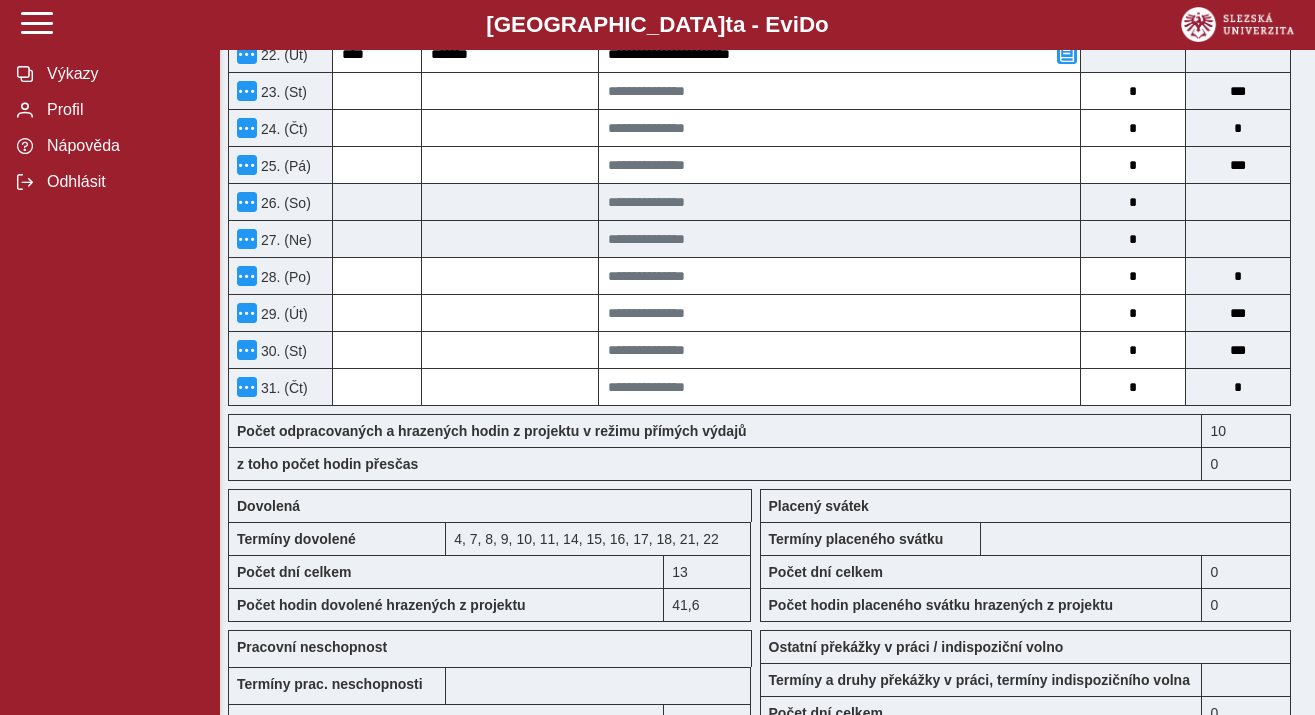 click on "z toho počet hodin přesčas" at bounding box center (715, 464) 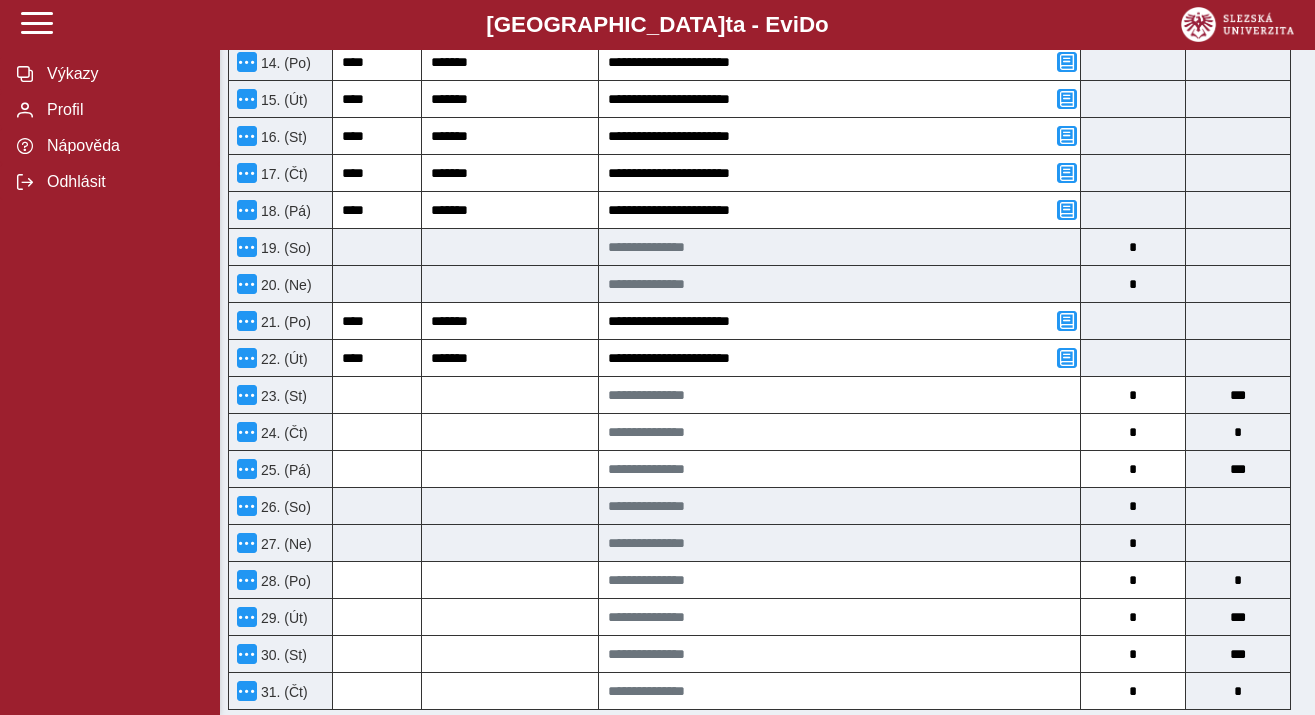 scroll, scrollTop: 1235, scrollLeft: 0, axis: vertical 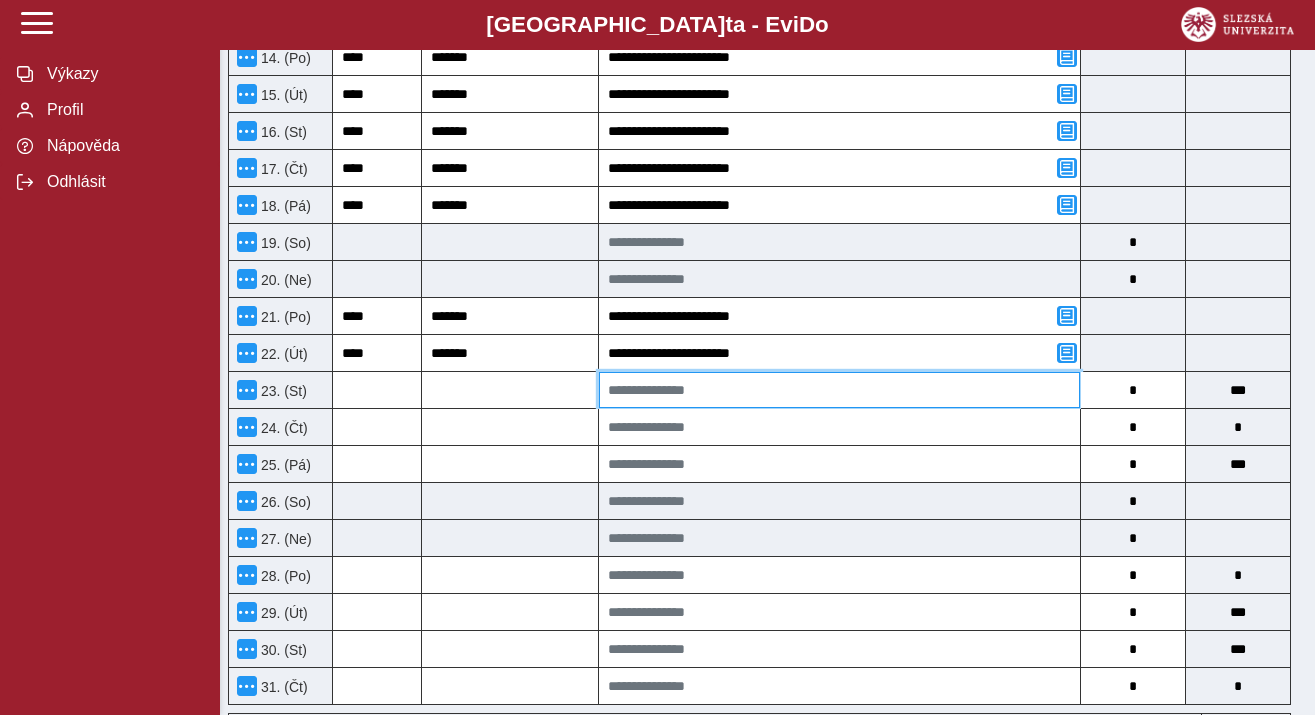 click at bounding box center [839, 390] 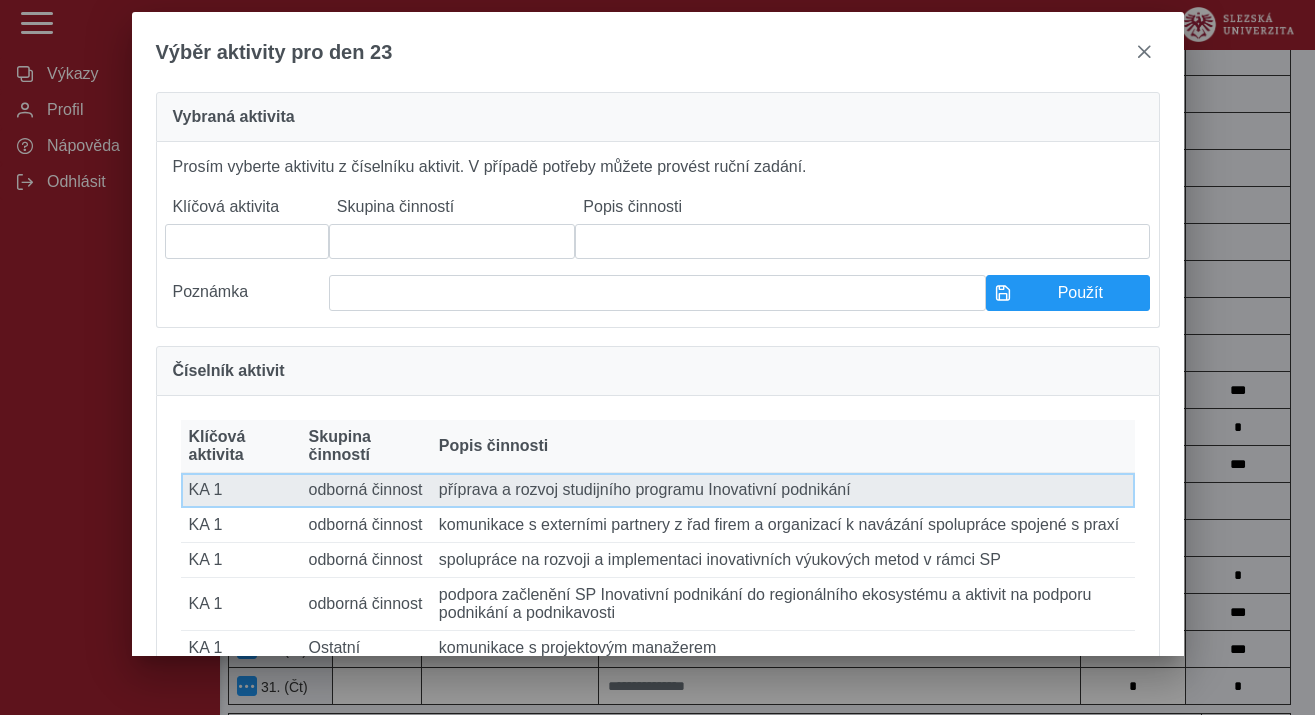 click on "Popis činnosti příprava a rozvoj studijního programu Inovativní podnikání" at bounding box center (783, 490) 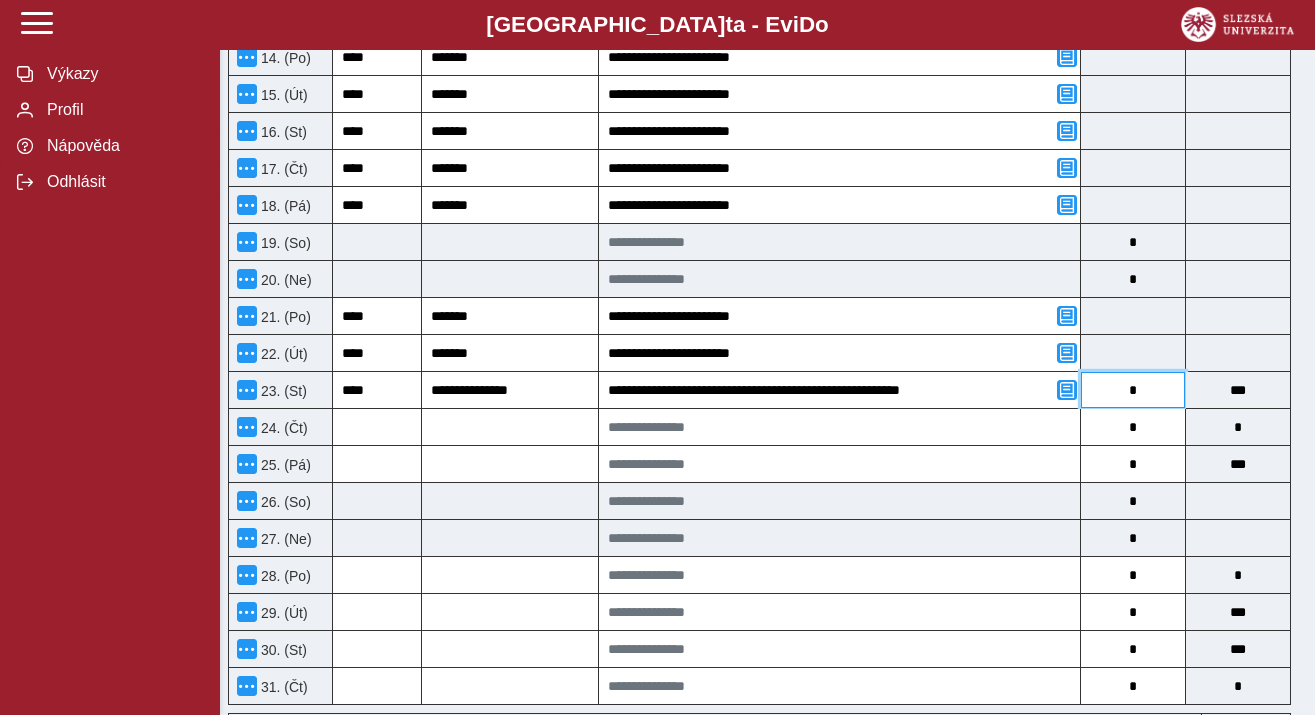 click on "*" at bounding box center (1133, 390) 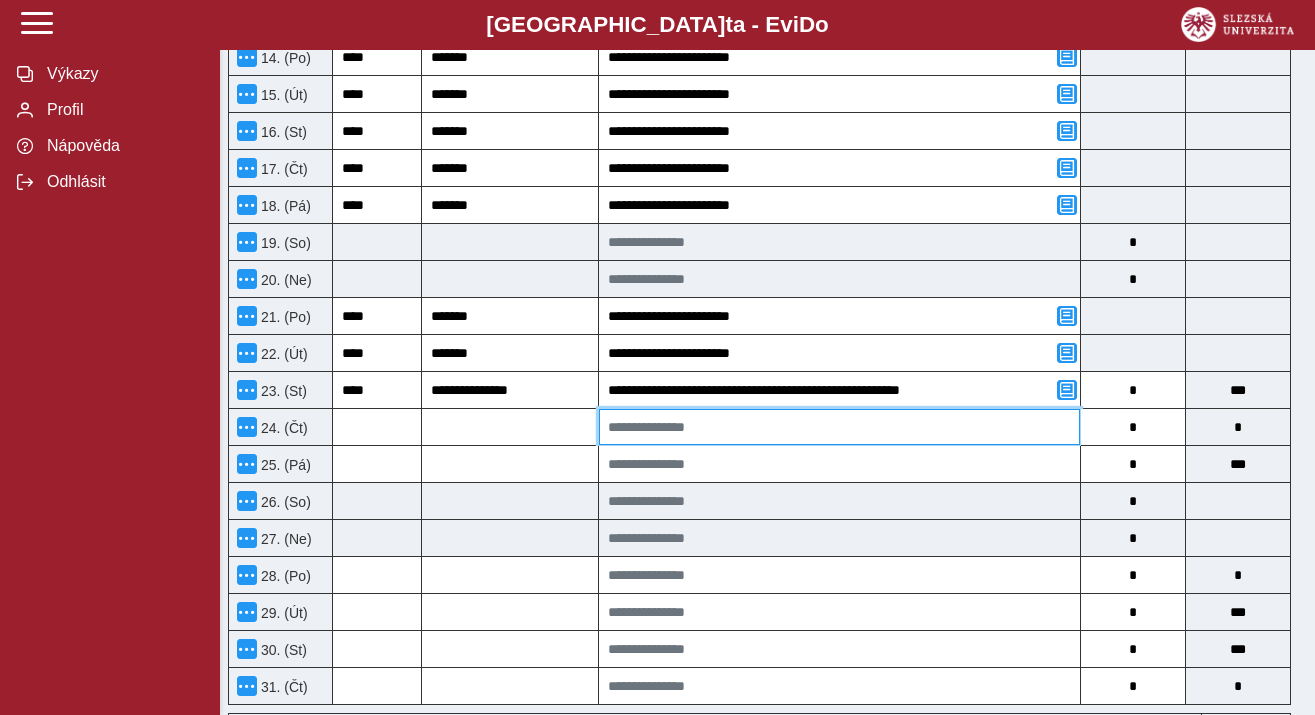 click at bounding box center (839, 427) 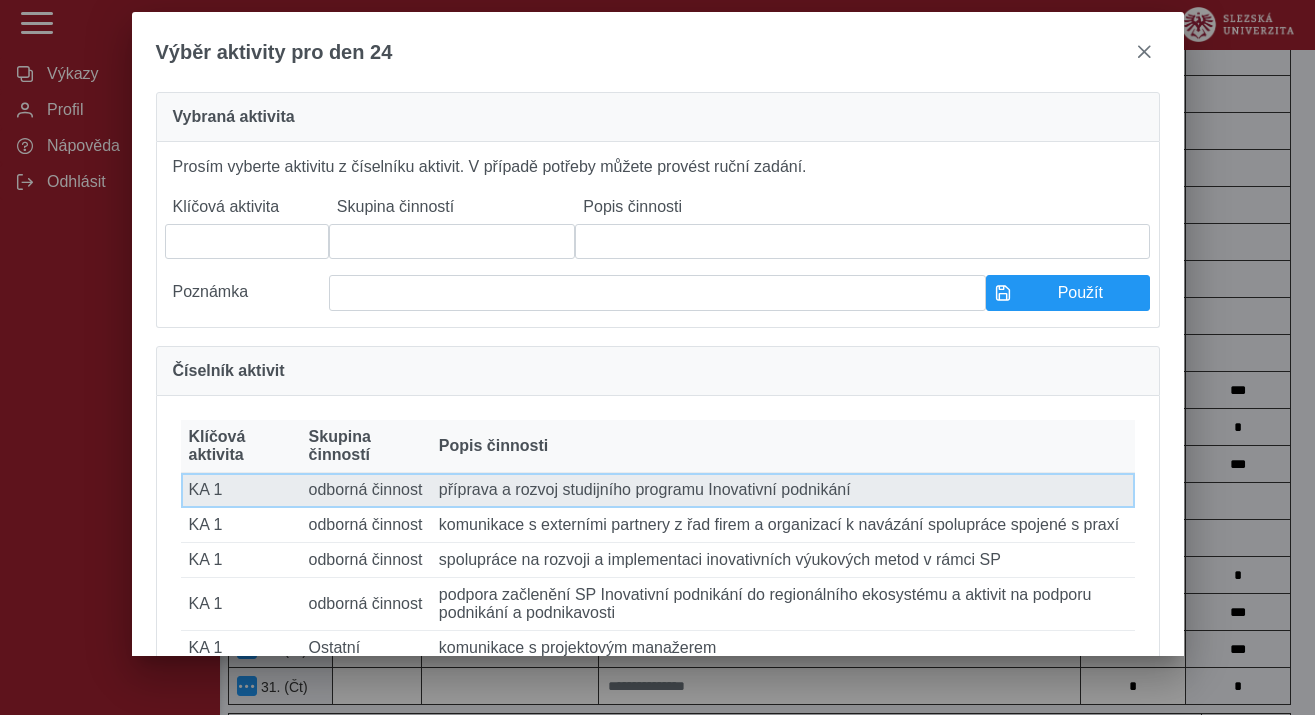 click on "Popis činnosti příprava a rozvoj studijního programu Inovativní podnikání" at bounding box center [783, 490] 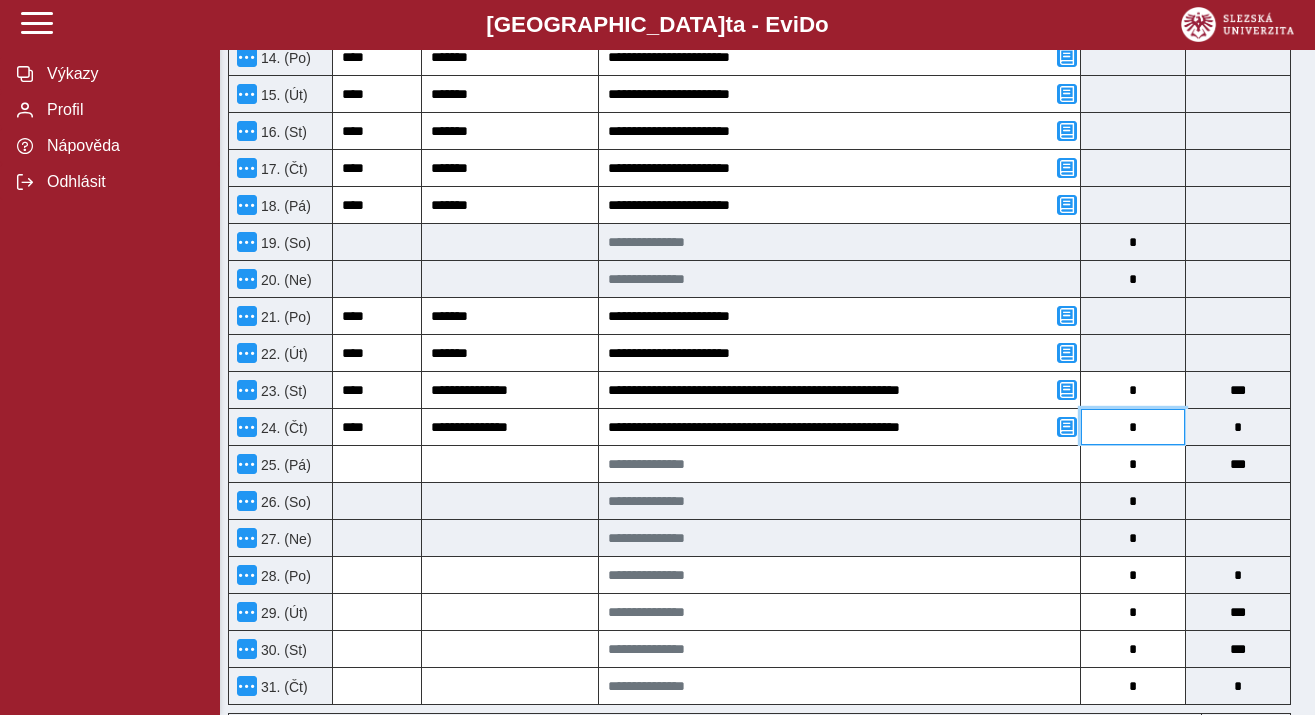 click on "*" at bounding box center [1133, 427] 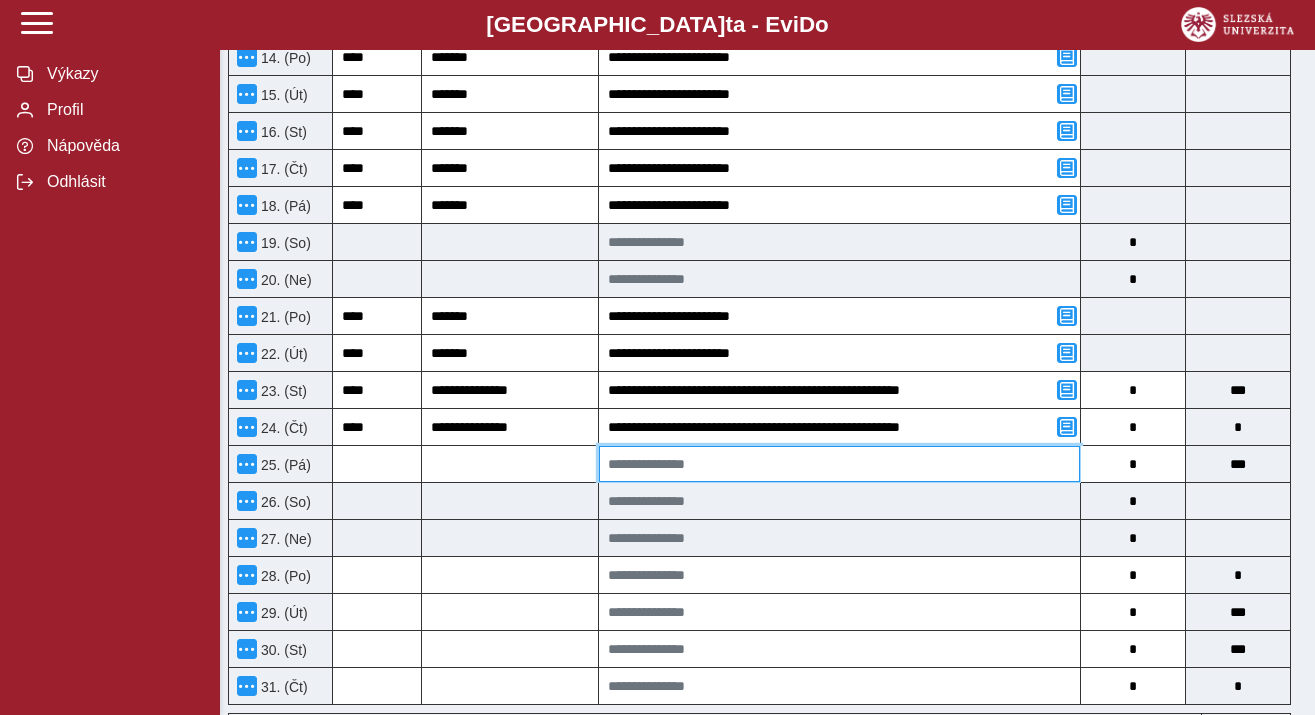 click at bounding box center [839, 464] 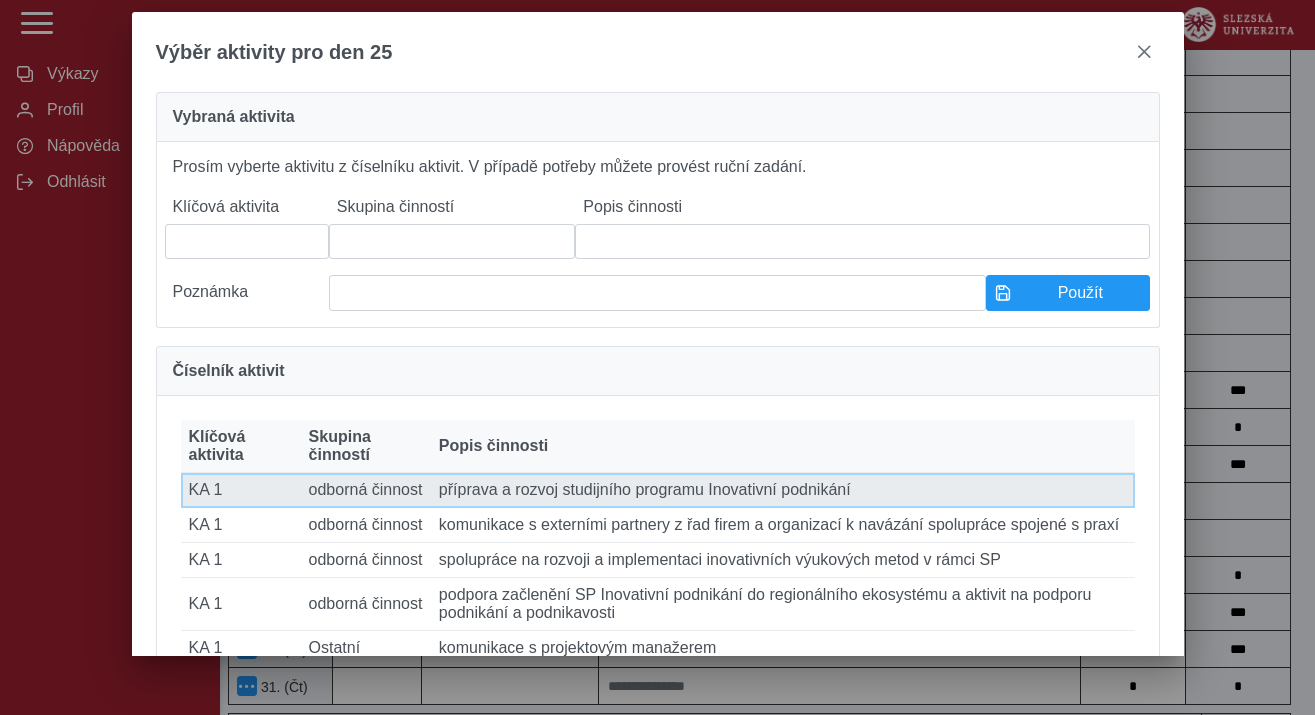 click on "Popis činnosti příprava a rozvoj studijního programu Inovativní podnikání" at bounding box center [783, 490] 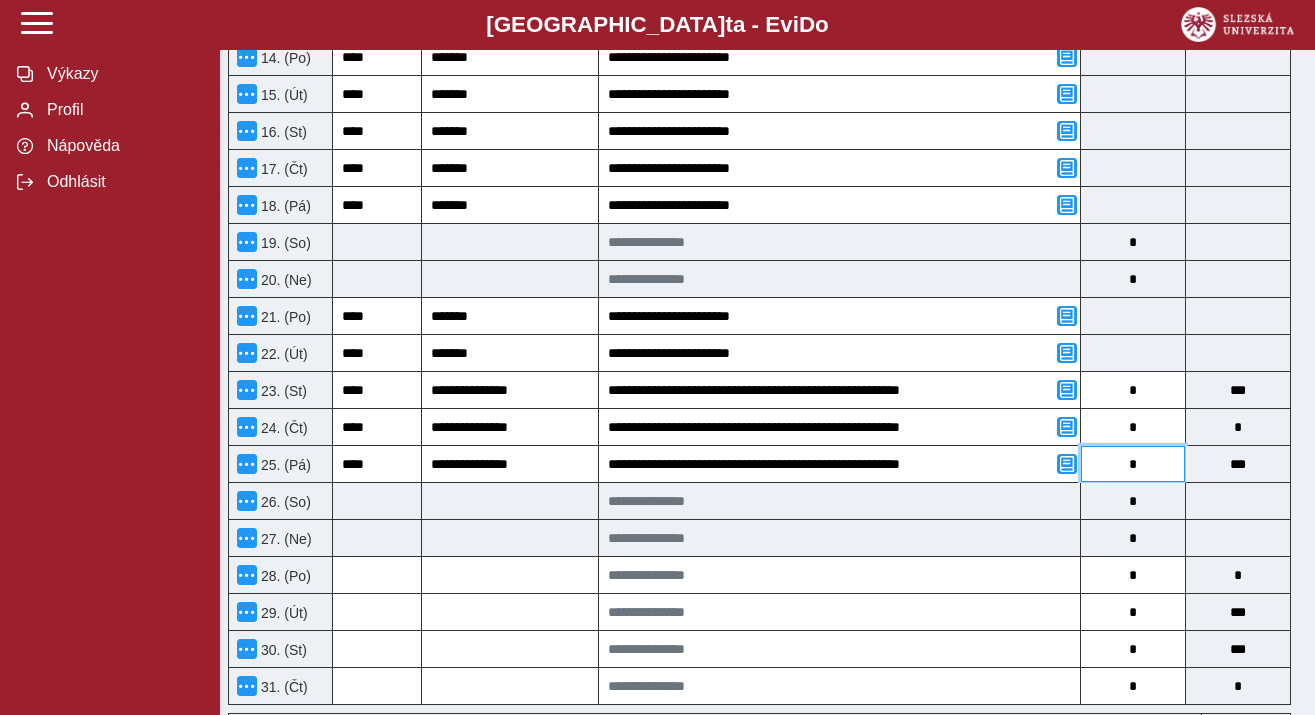 click on "*" at bounding box center (1133, 464) 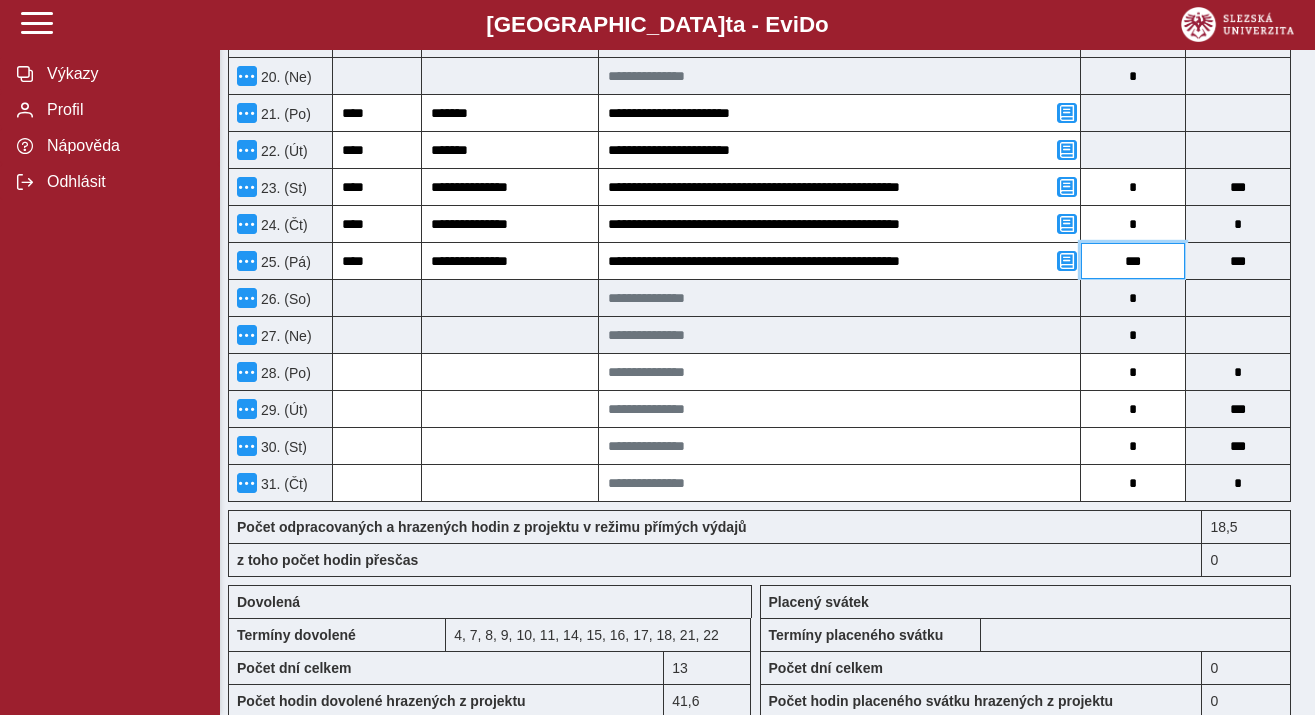 scroll, scrollTop: 1439, scrollLeft: 0, axis: vertical 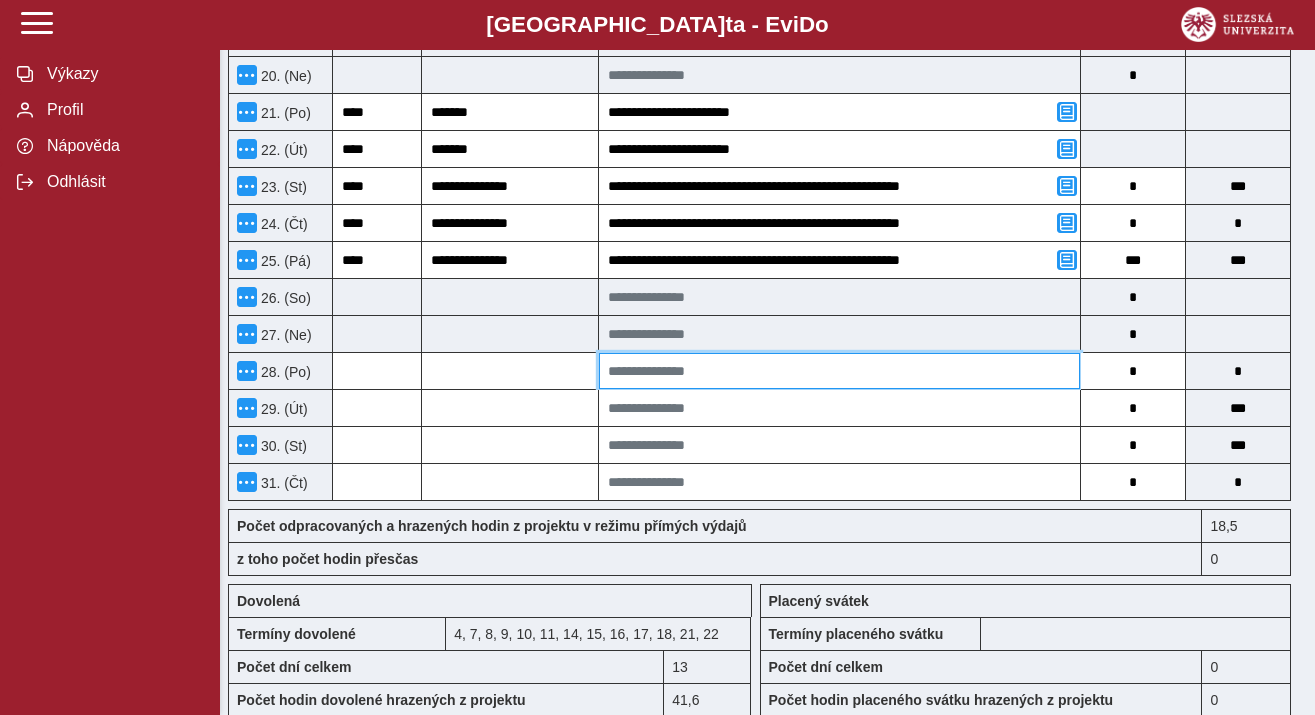click at bounding box center (839, 371) 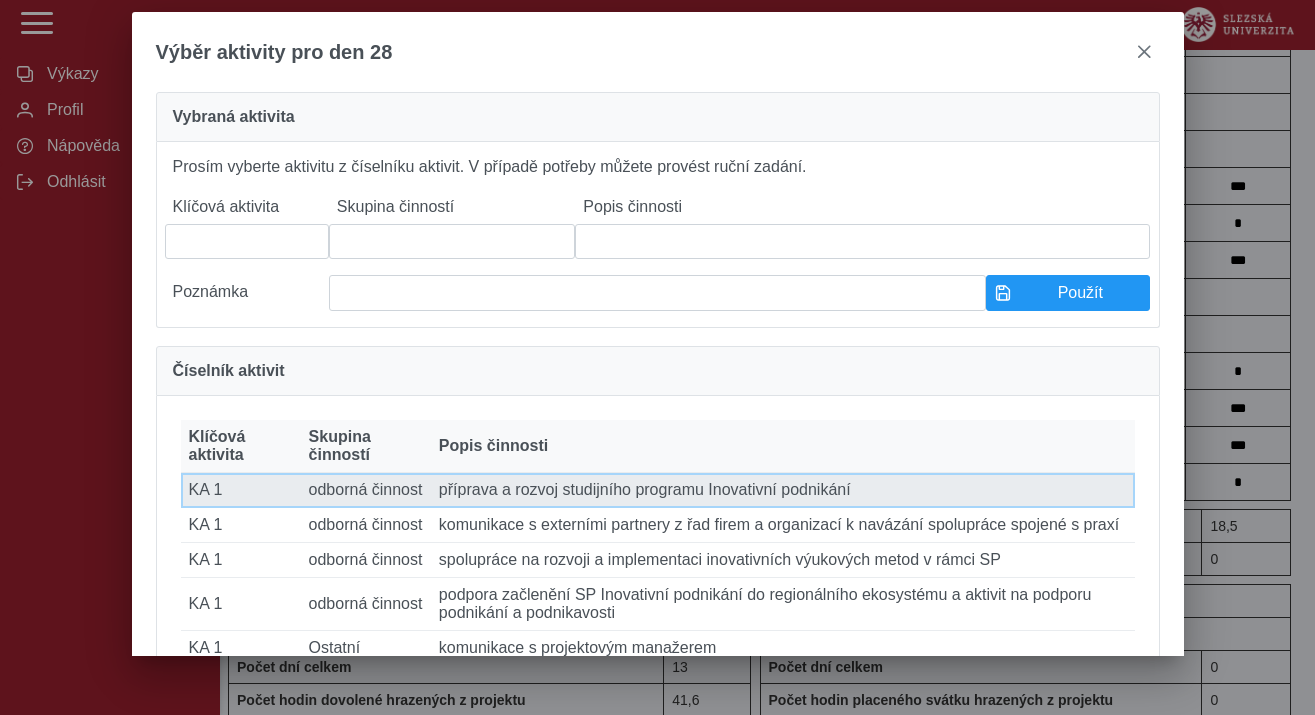 click on "Popis činnosti příprava a rozvoj studijního programu Inovativní podnikání" at bounding box center [783, 490] 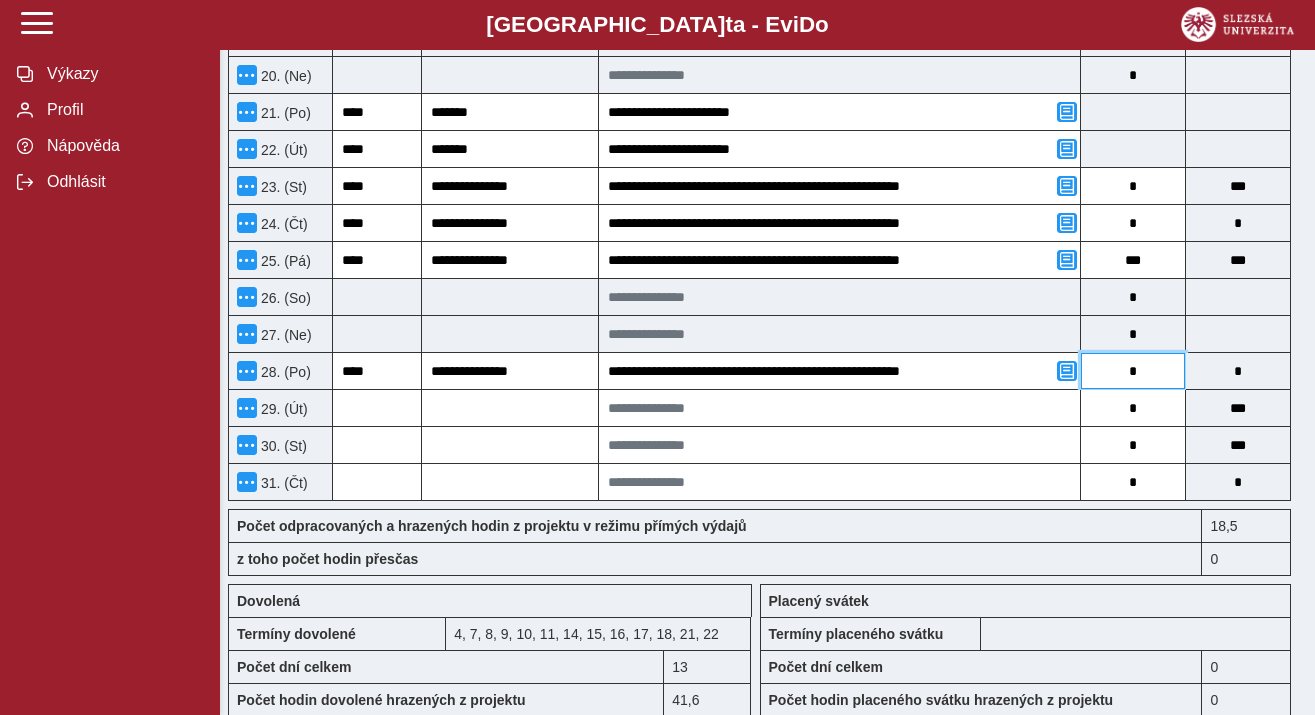 click on "*" at bounding box center (1133, 371) 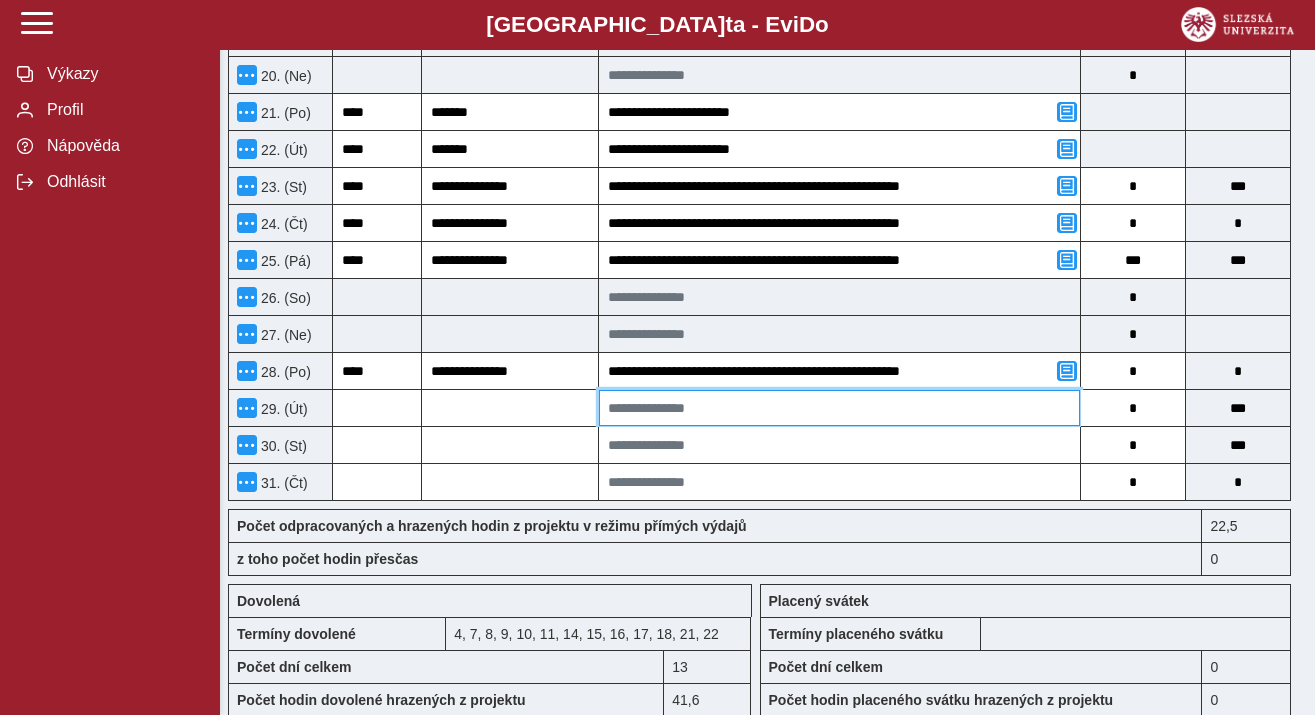 click at bounding box center (839, 408) 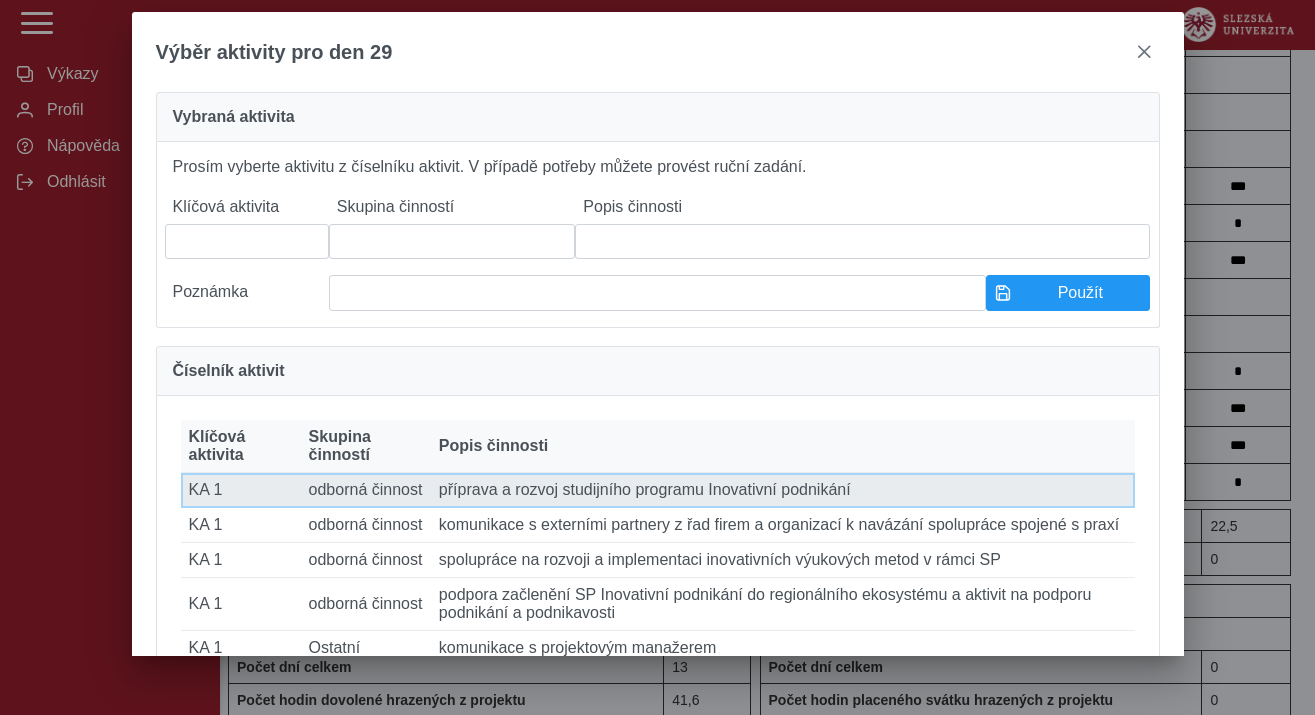 click on "Popis činnosti příprava a rozvoj studijního programu Inovativní podnikání" at bounding box center (783, 490) 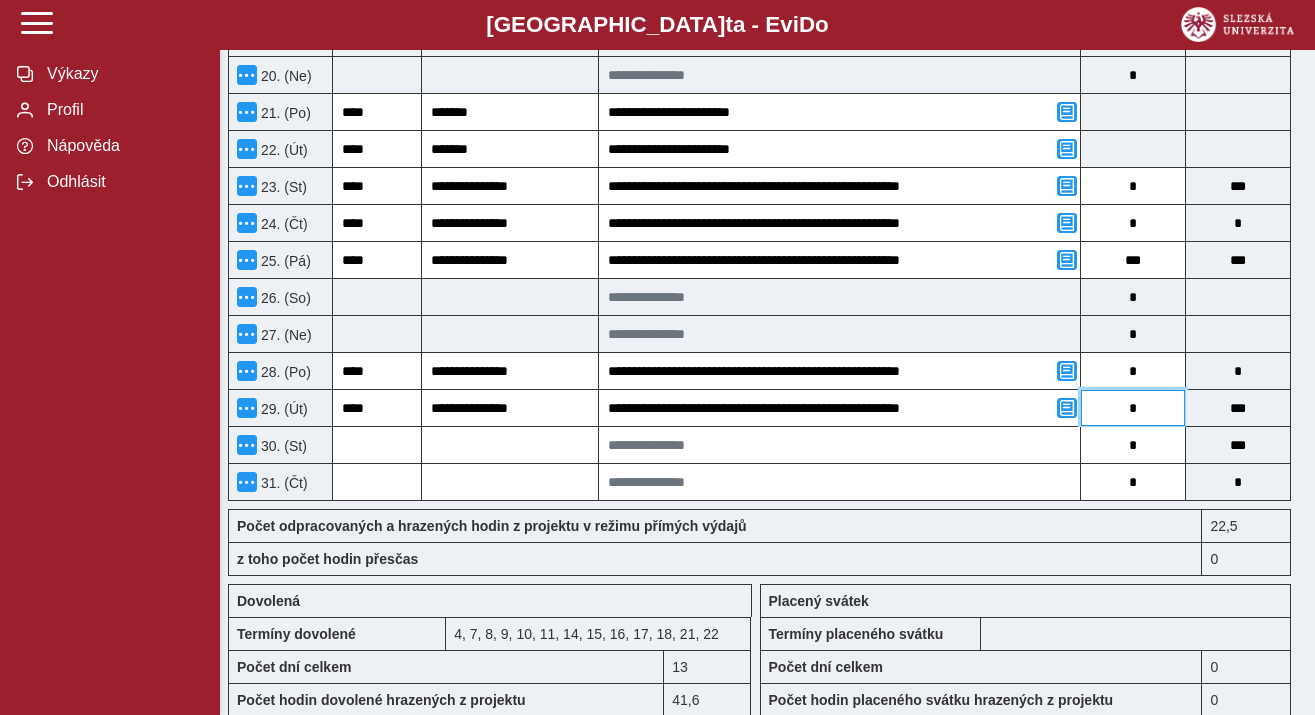 click on "*" at bounding box center (1133, 408) 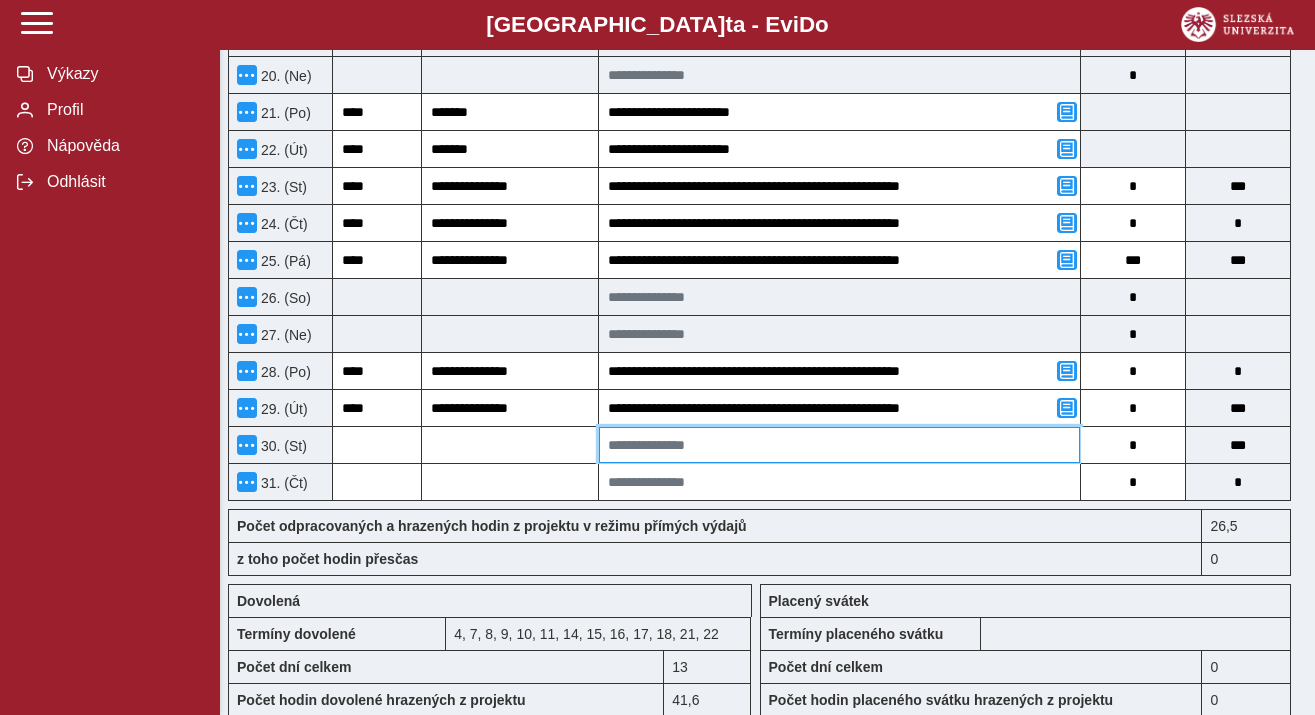 click at bounding box center (839, 445) 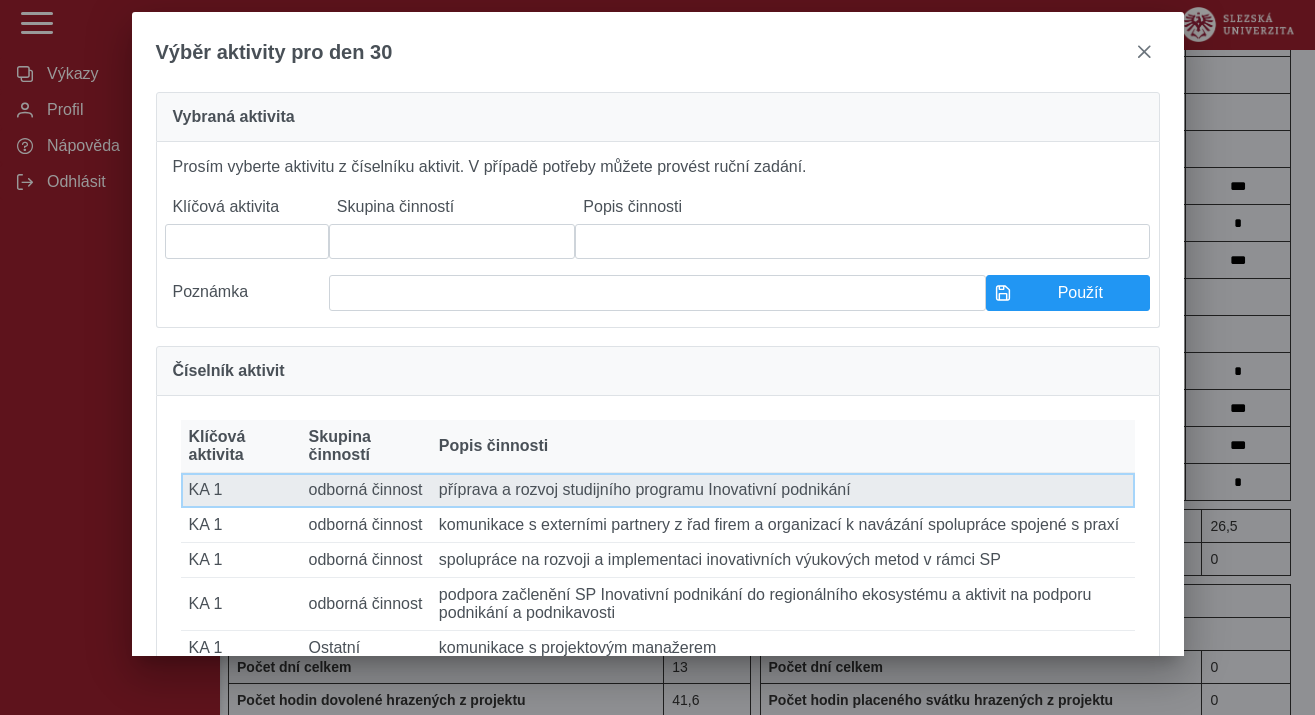 click on "Popis činnosti příprava a rozvoj studijního programu Inovativní podnikání" at bounding box center (783, 490) 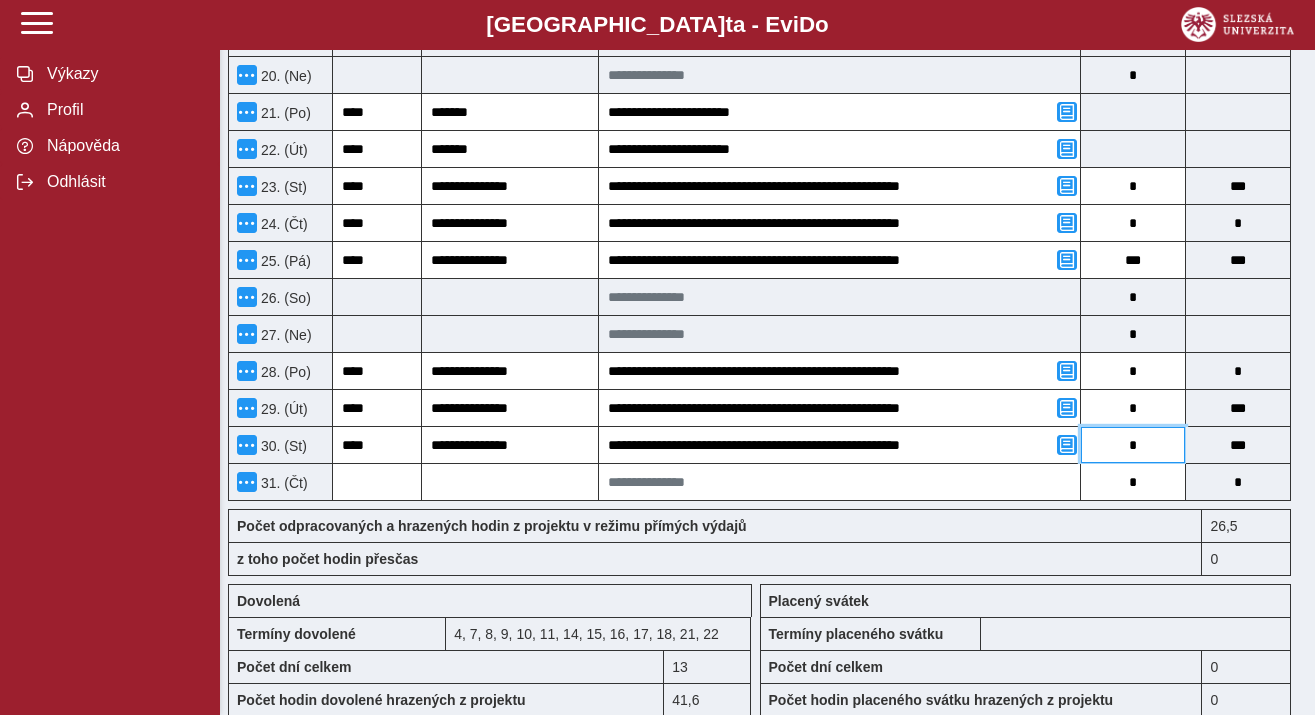 click on "*" at bounding box center [1133, 445] 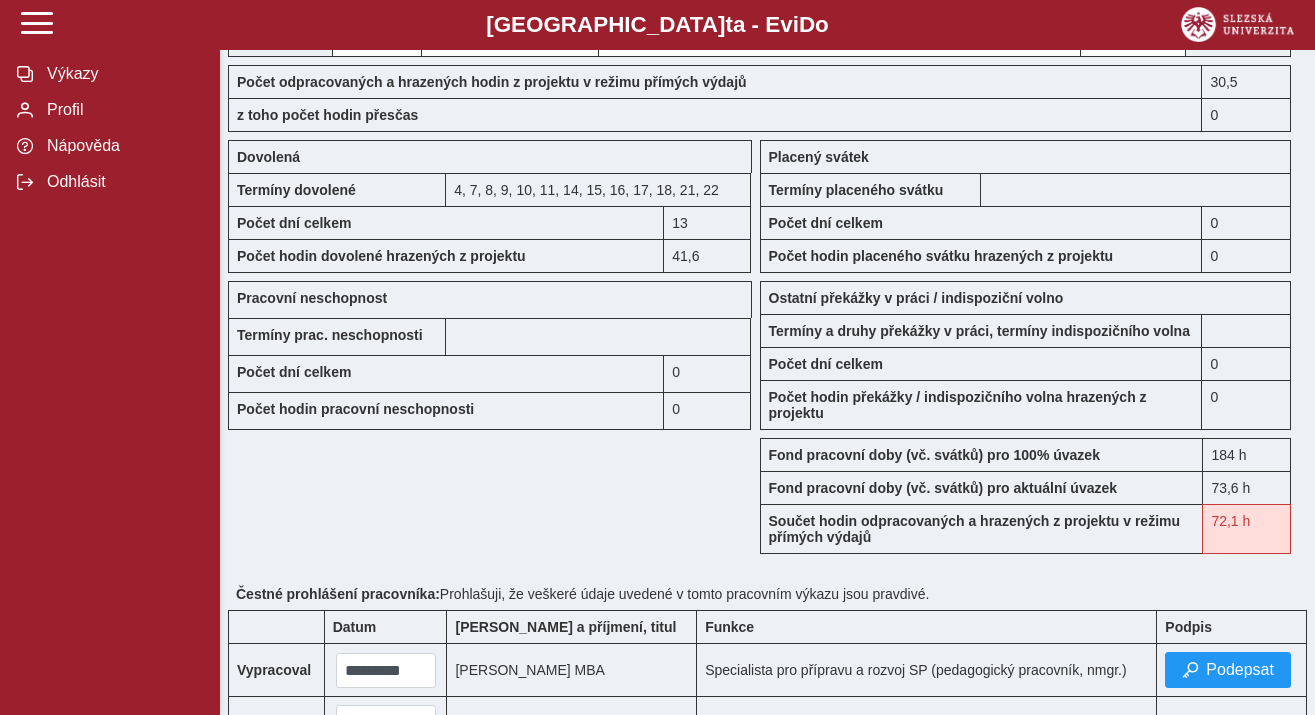scroll, scrollTop: 1877, scrollLeft: 0, axis: vertical 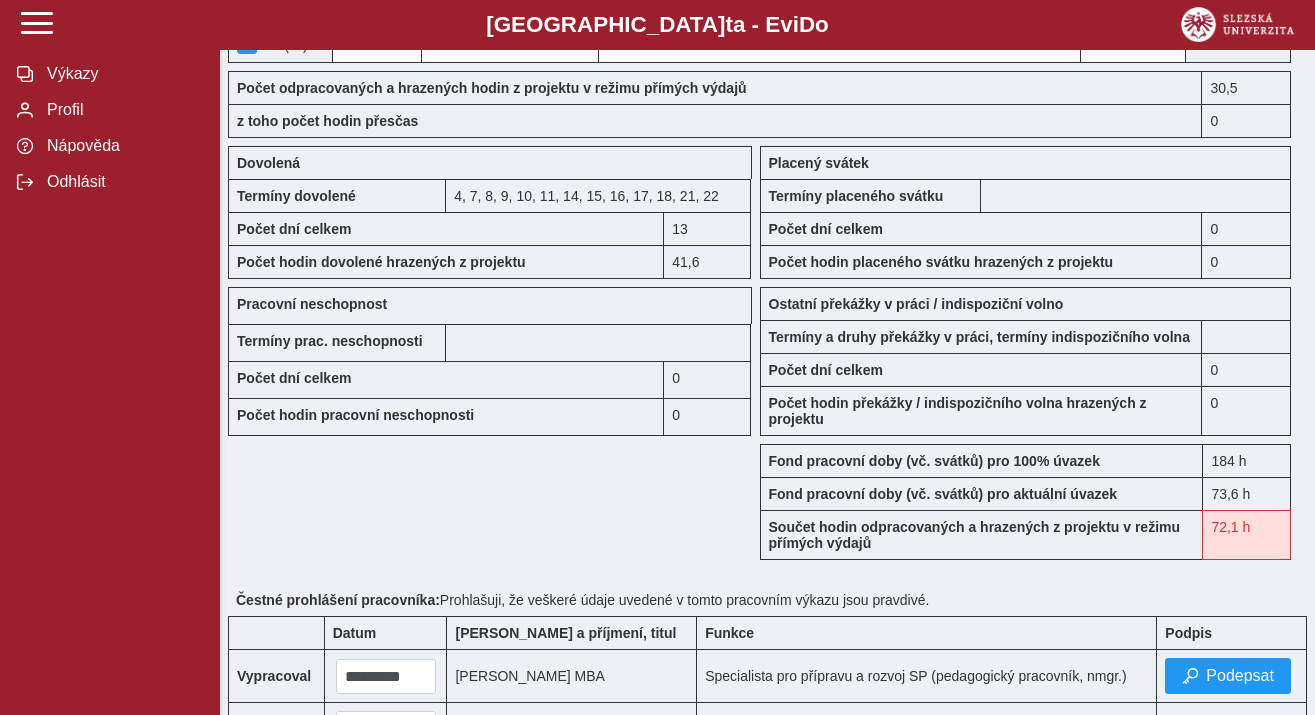 click on "Fond pracovní doby (vč. svátků) pro 100% úvazek" at bounding box center [934, 461] 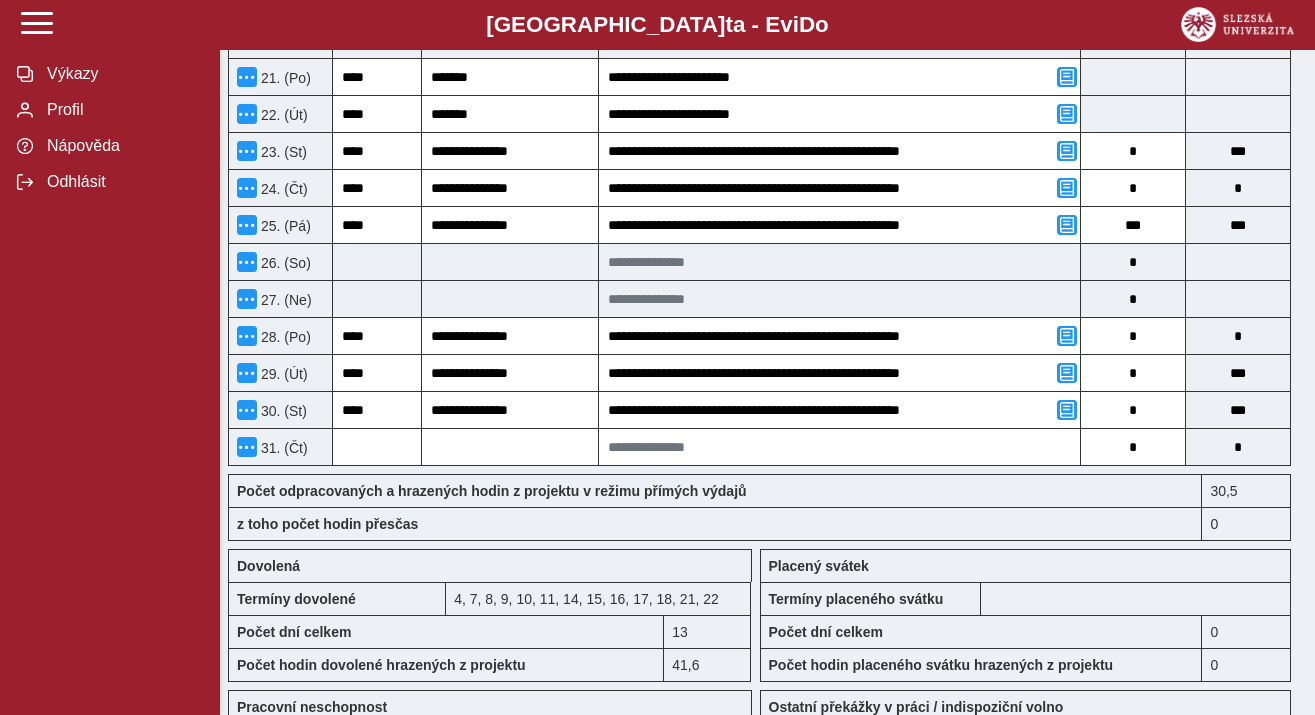 scroll, scrollTop: 1446, scrollLeft: 0, axis: vertical 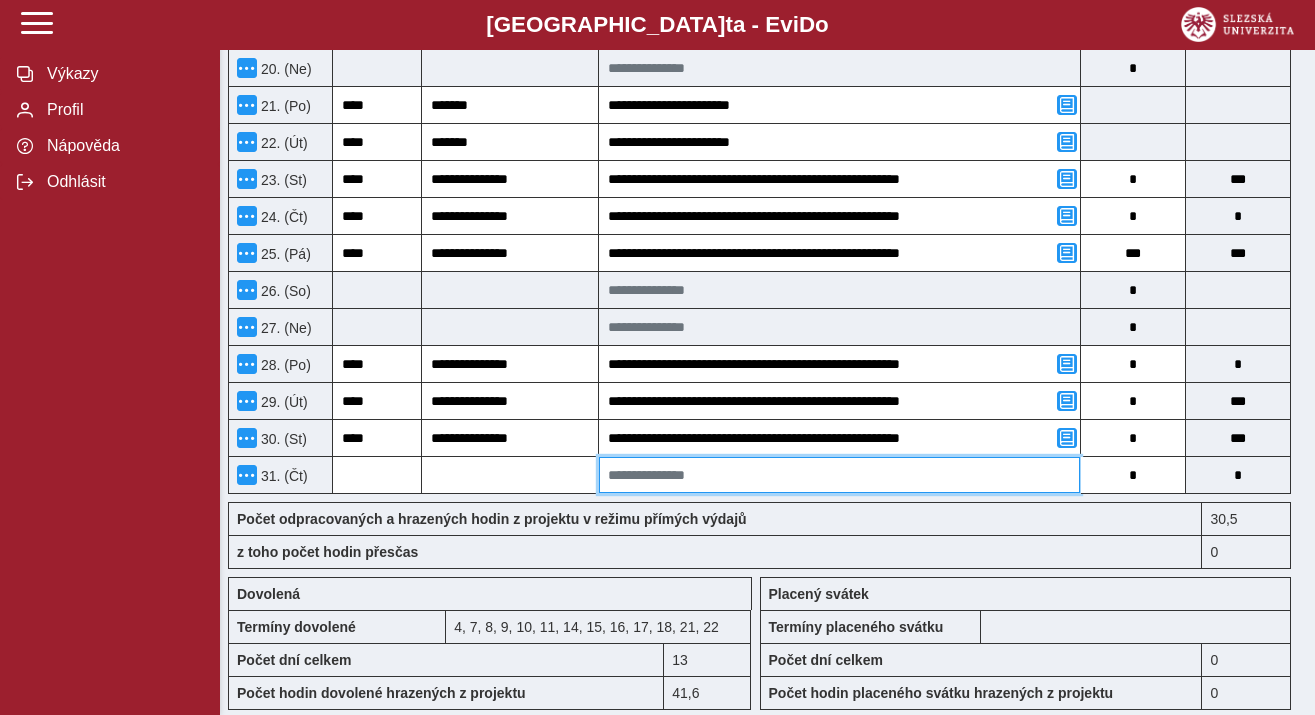 click at bounding box center [839, 475] 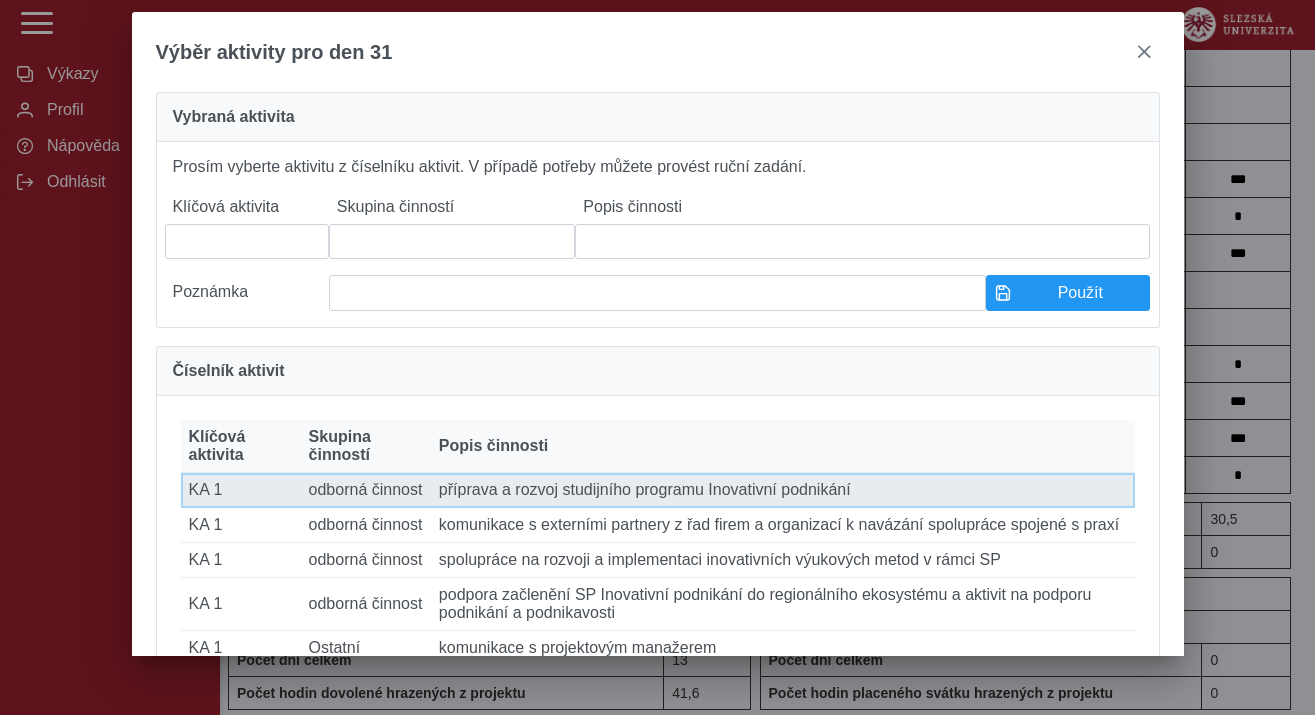 click on "Popis činnosti příprava a rozvoj studijního programu Inovativní podnikání" at bounding box center (783, 490) 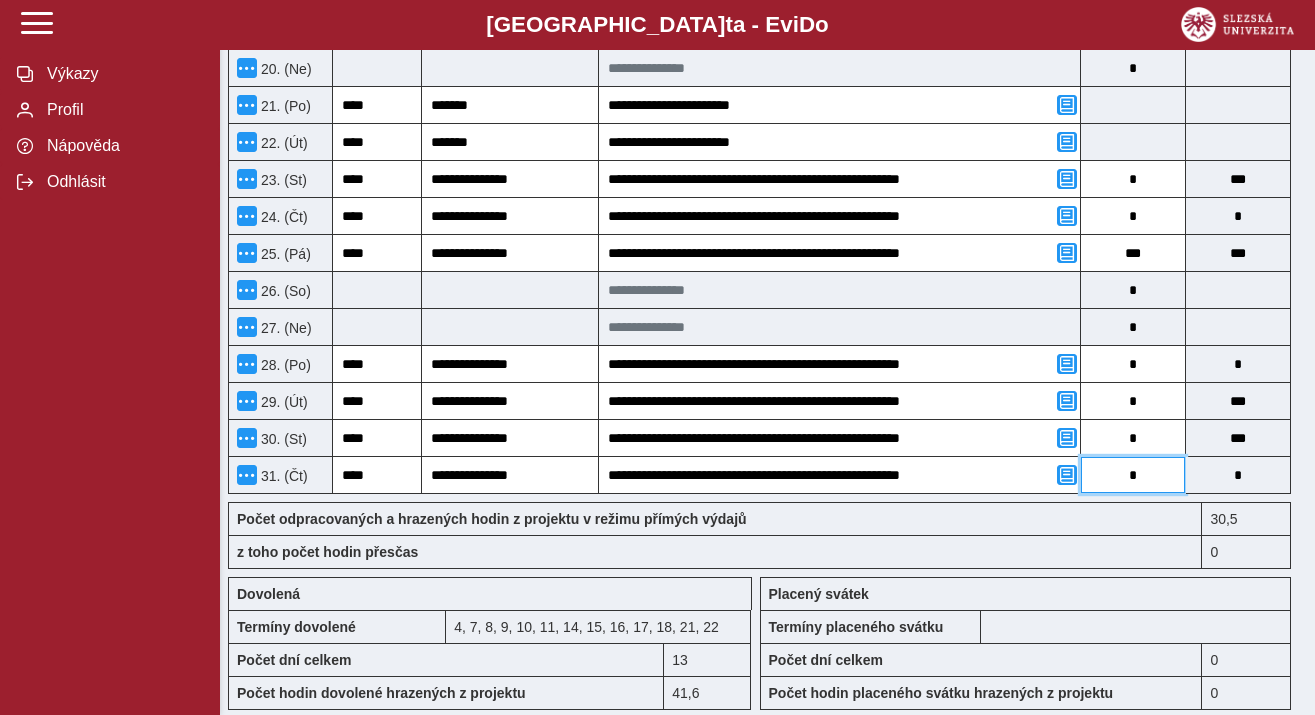click on "*" at bounding box center (1133, 475) 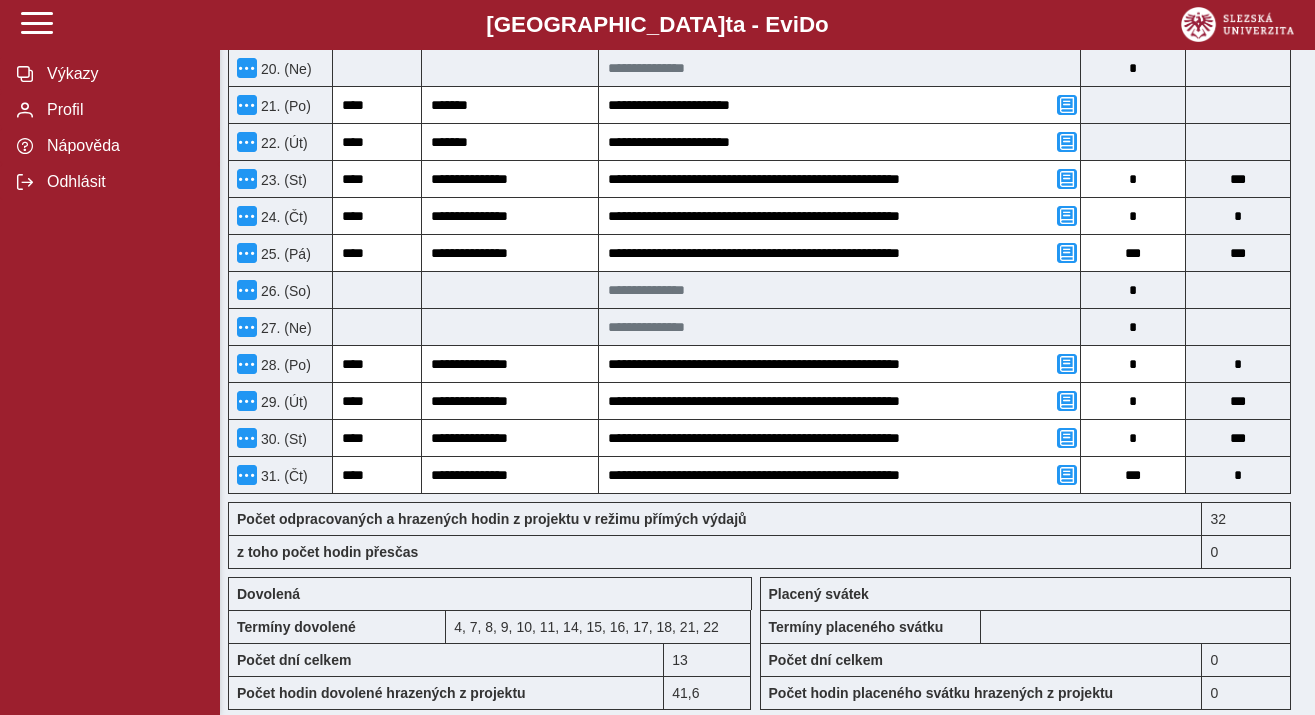 click on "z toho počet hodin přesčas" at bounding box center (715, 552) 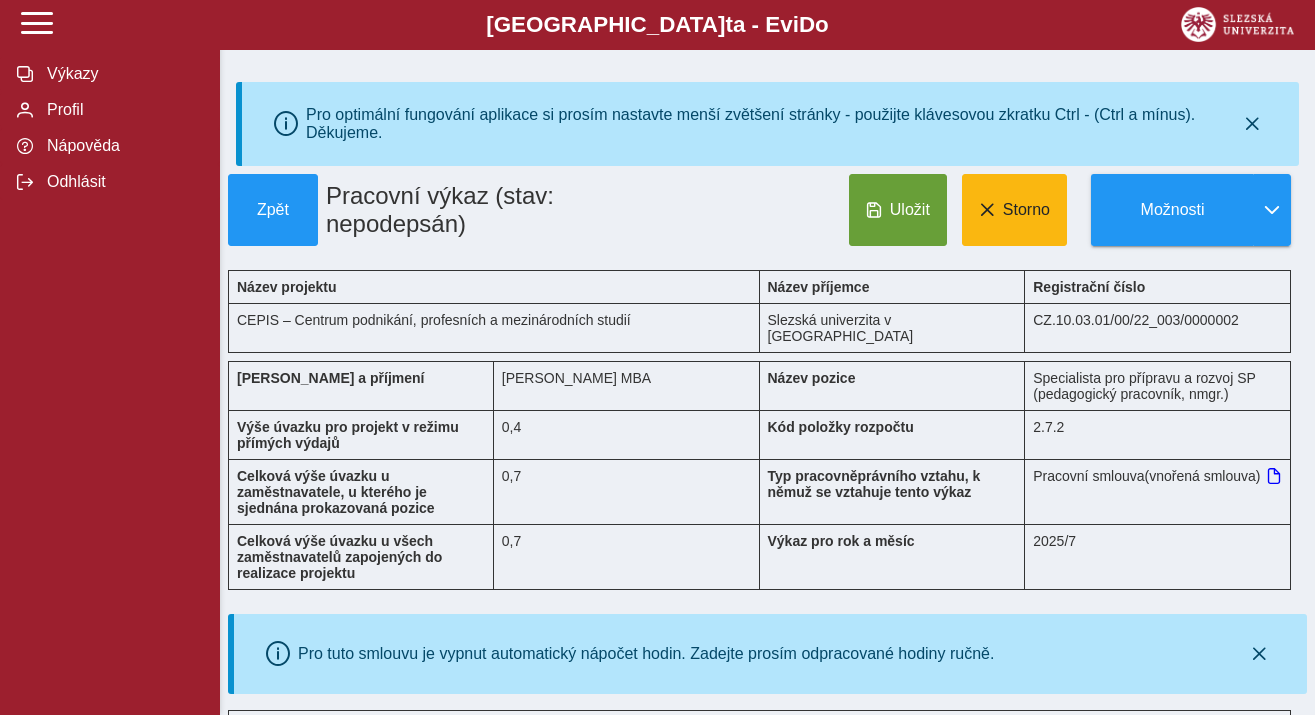 scroll, scrollTop: 0, scrollLeft: 0, axis: both 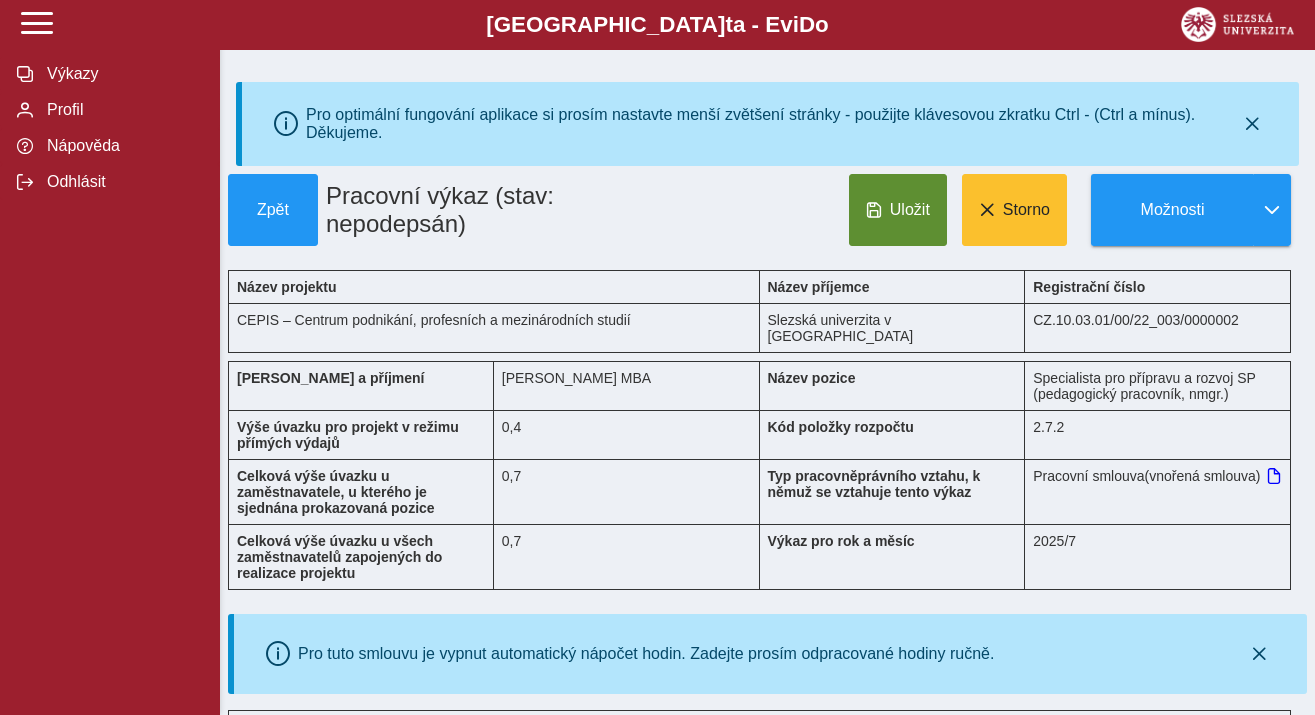 click on "Uložit" at bounding box center (910, 210) 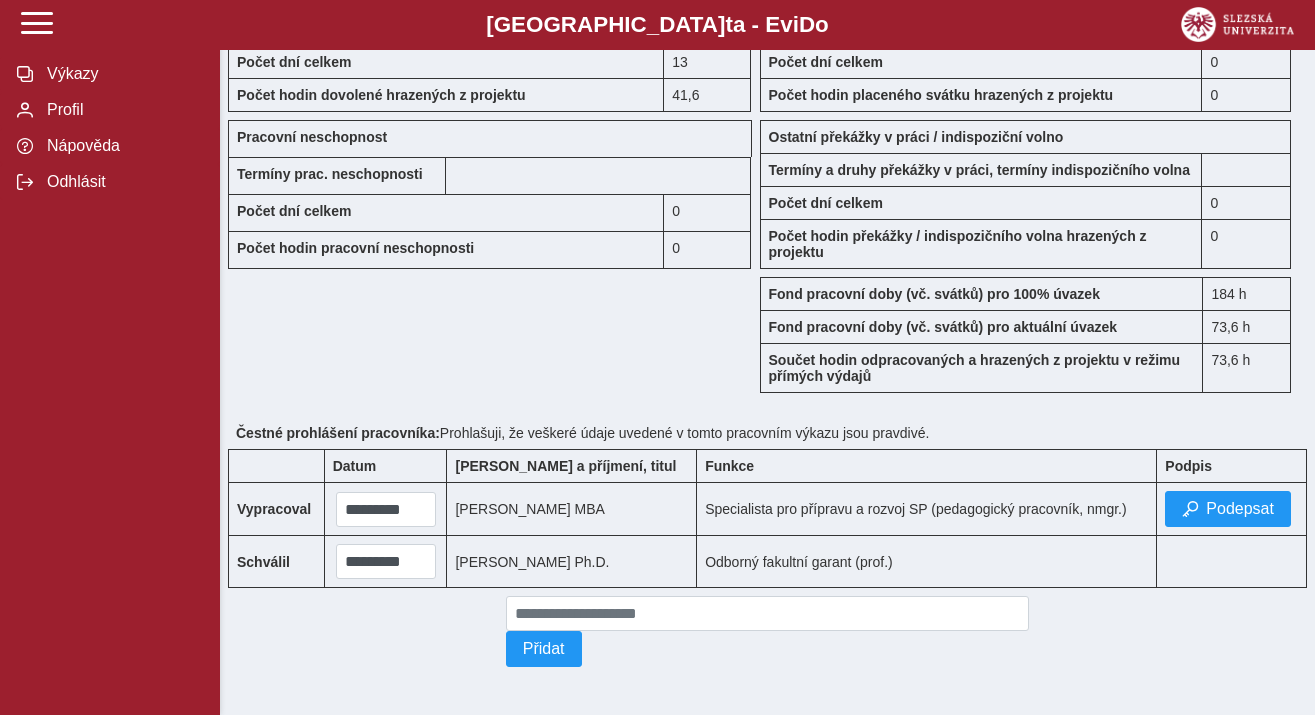 scroll, scrollTop: 1949, scrollLeft: 0, axis: vertical 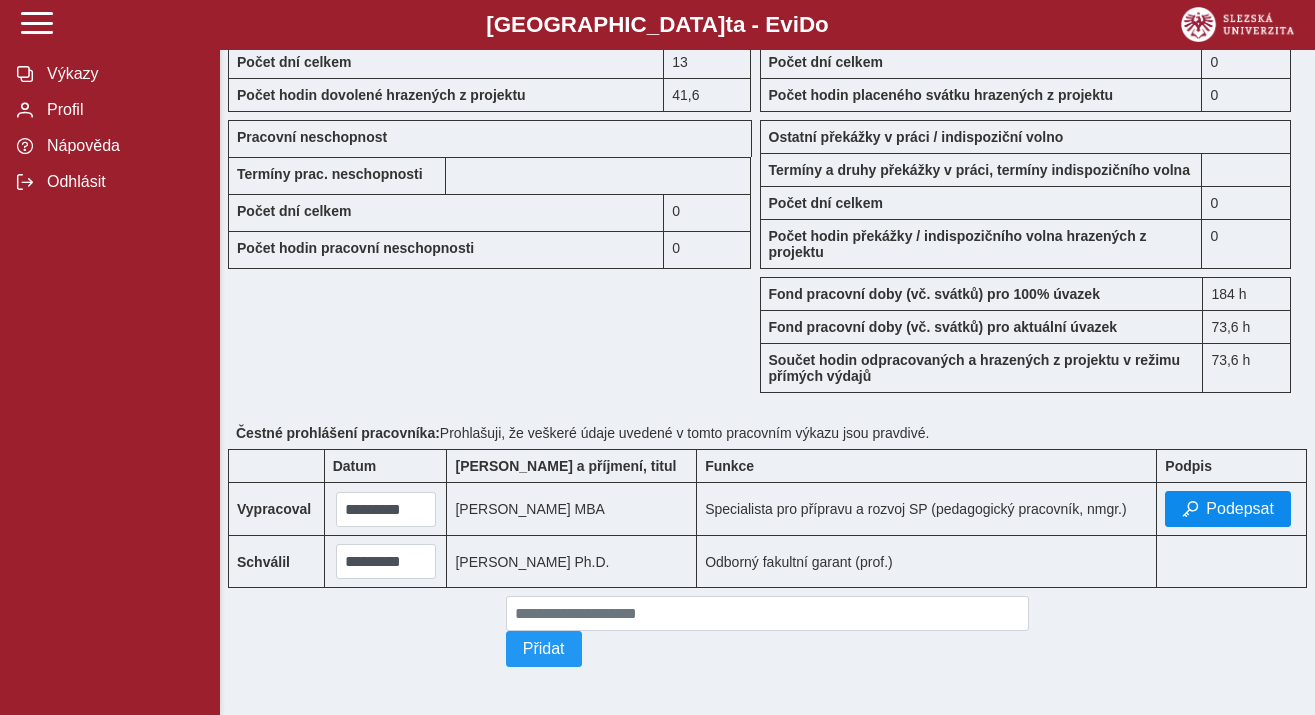 click on "Podepsat" at bounding box center [1240, 509] 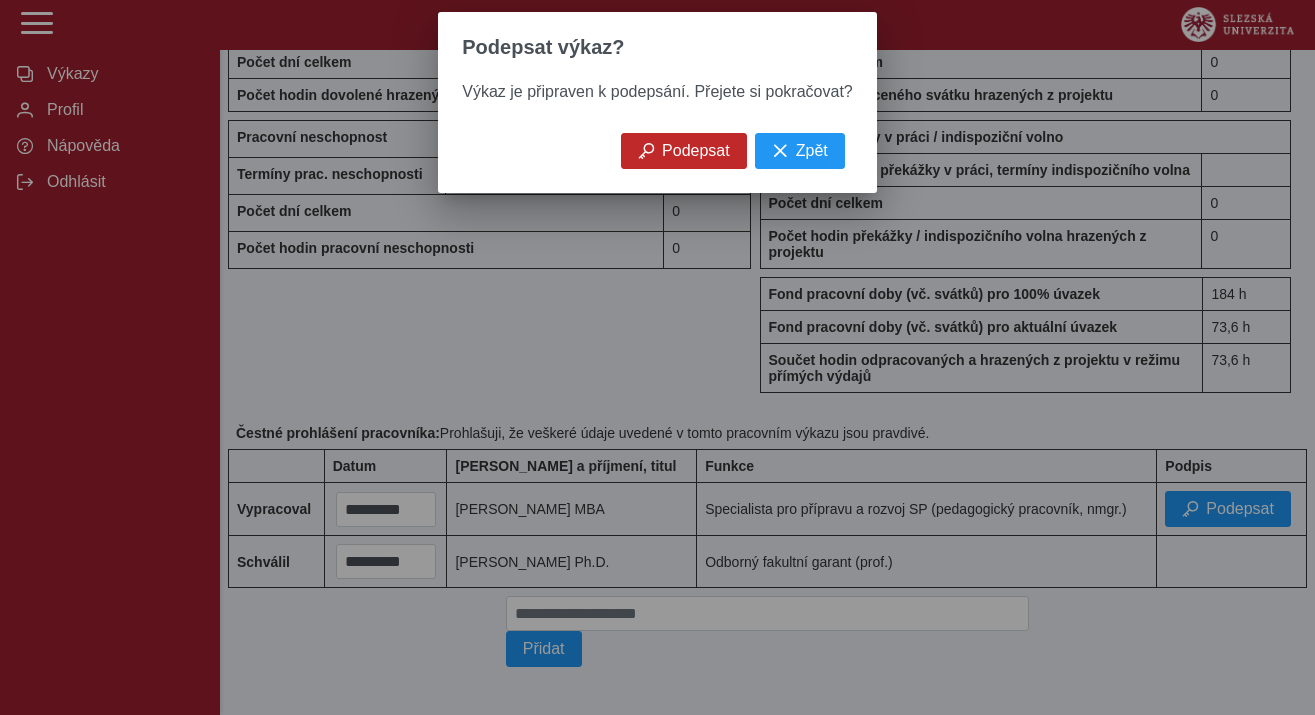 click on "Podepsat" at bounding box center [696, 151] 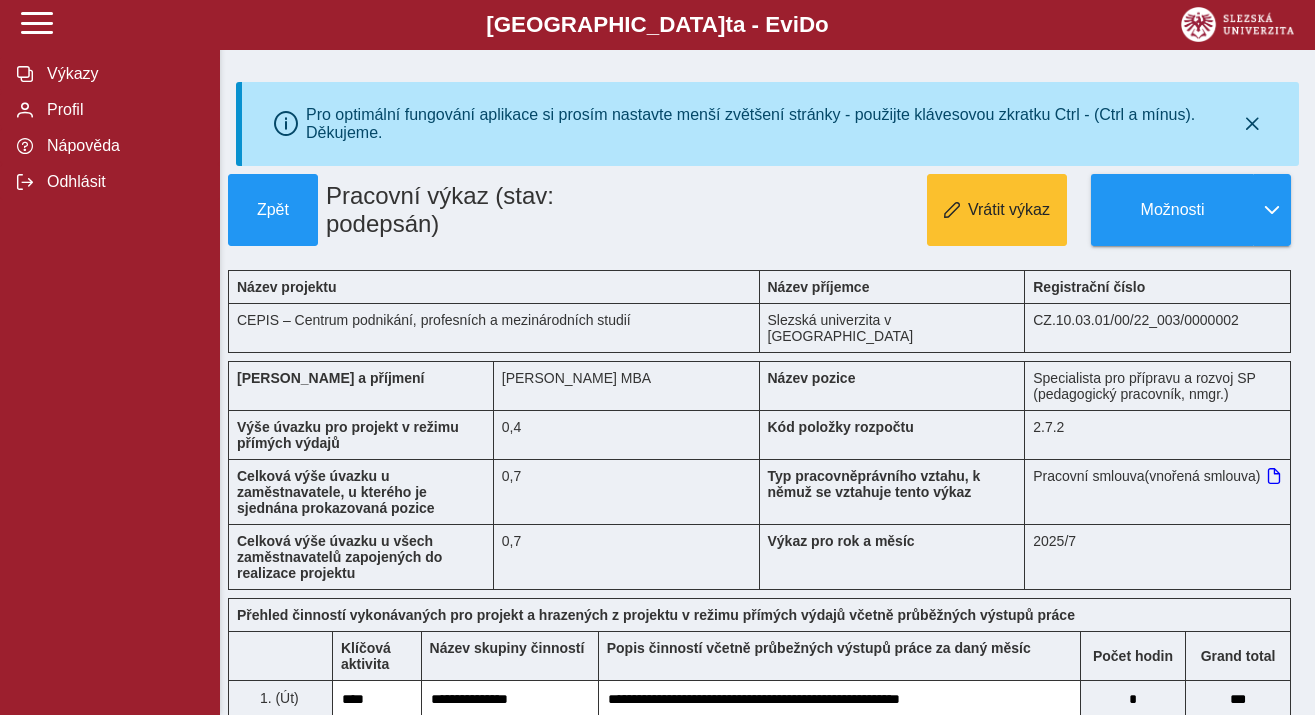 scroll, scrollTop: 0, scrollLeft: 0, axis: both 